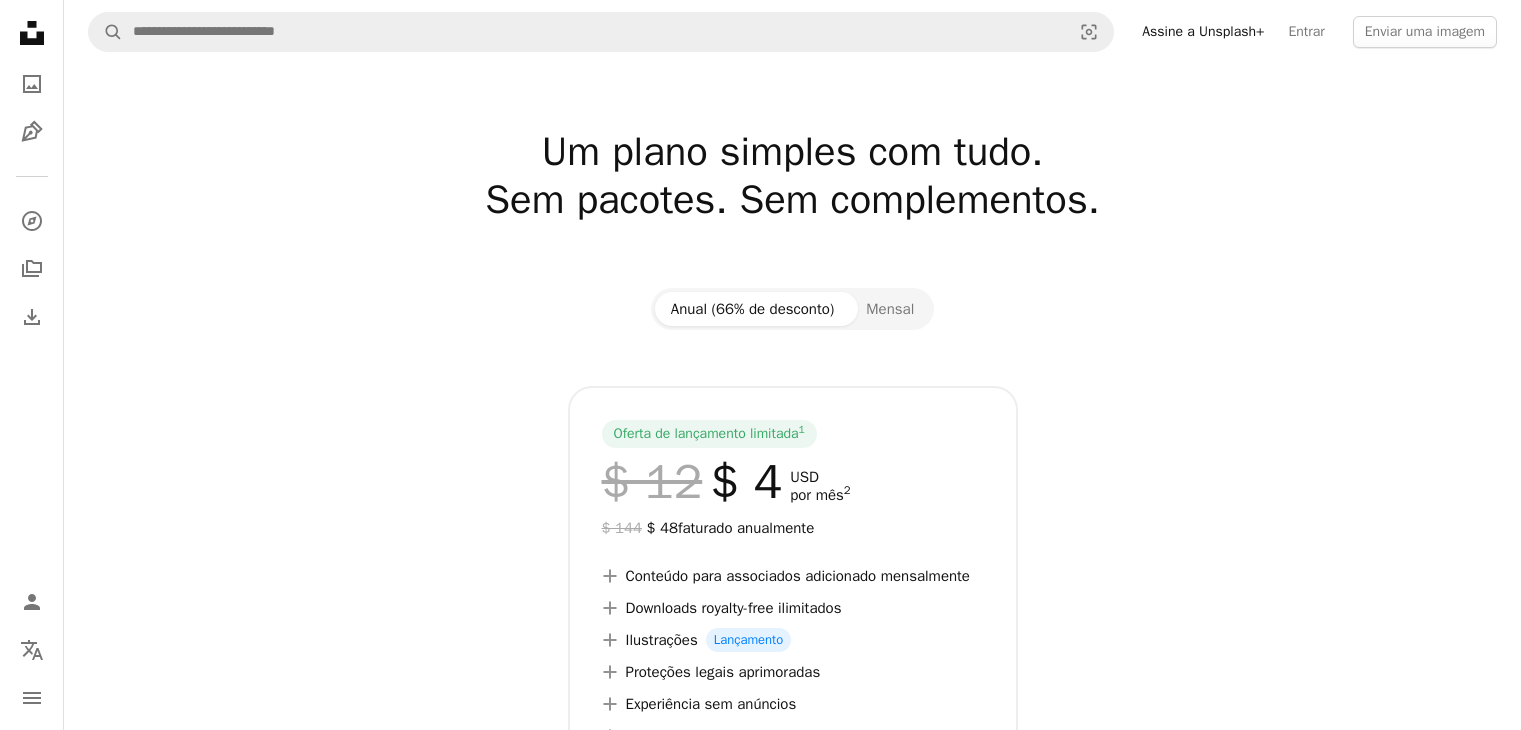 scroll, scrollTop: 0, scrollLeft: 0, axis: both 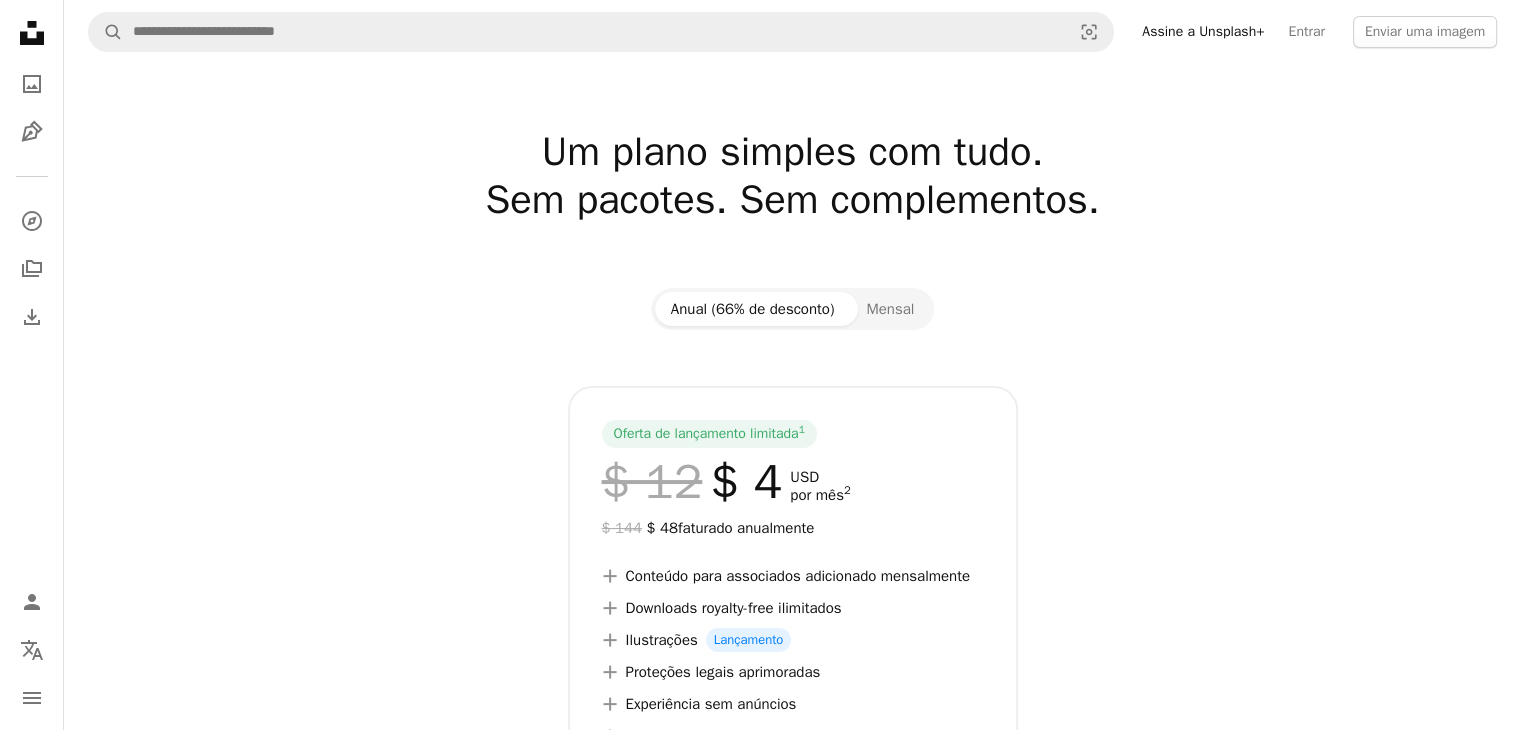 drag, startPoint x: 0, startPoint y: 0, endPoint x: 1128, endPoint y: 45, distance: 1128.8972 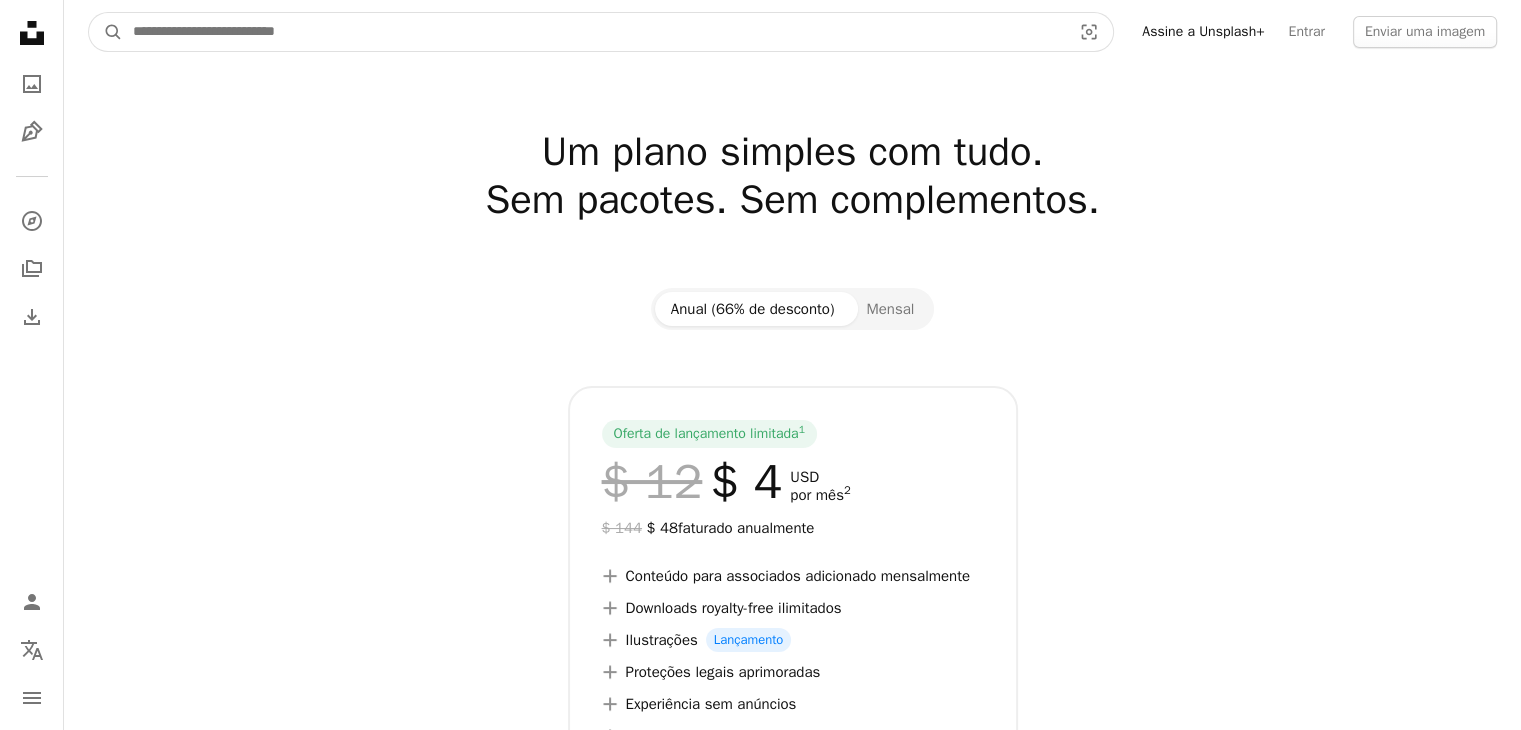 click at bounding box center (594, 32) 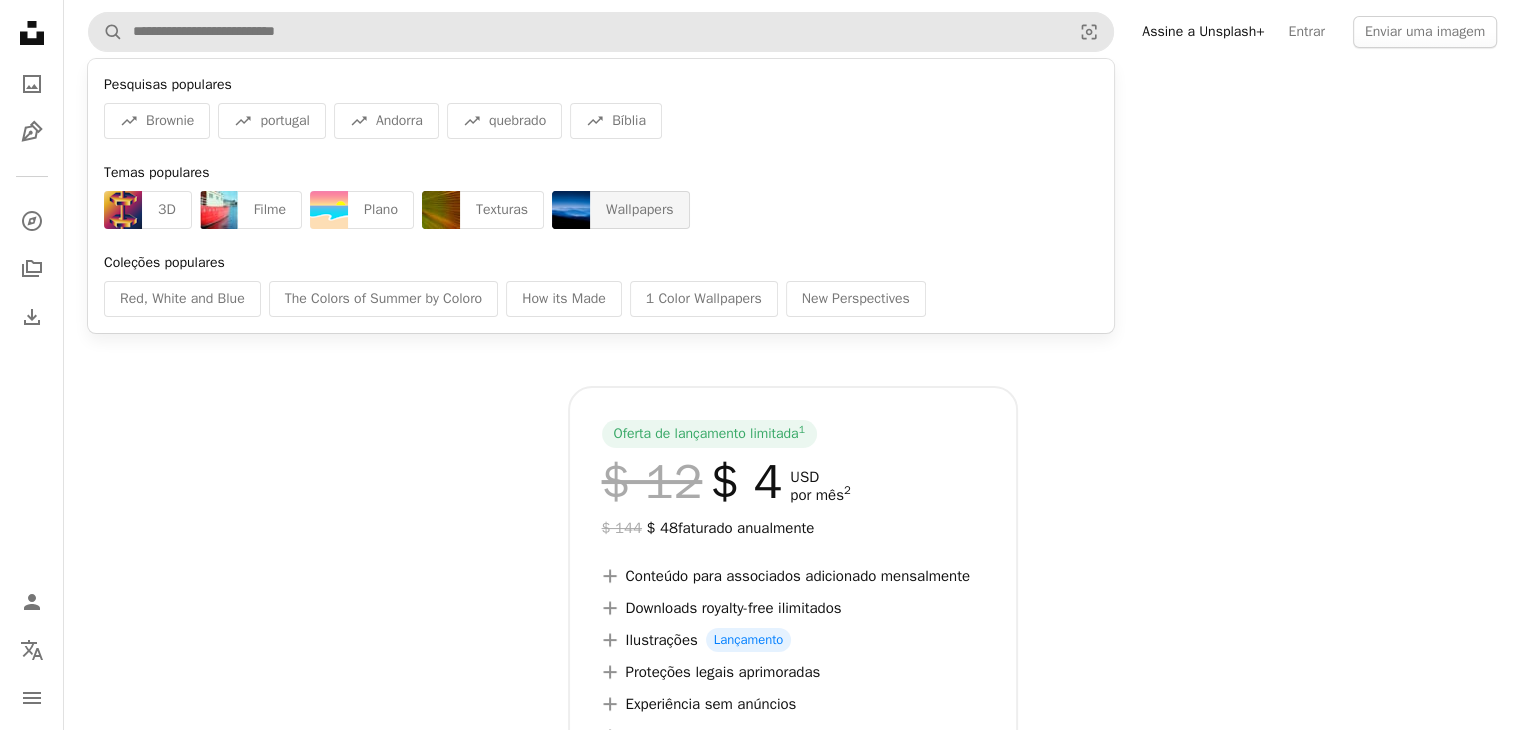 click on "Wallpapers" at bounding box center [640, 210] 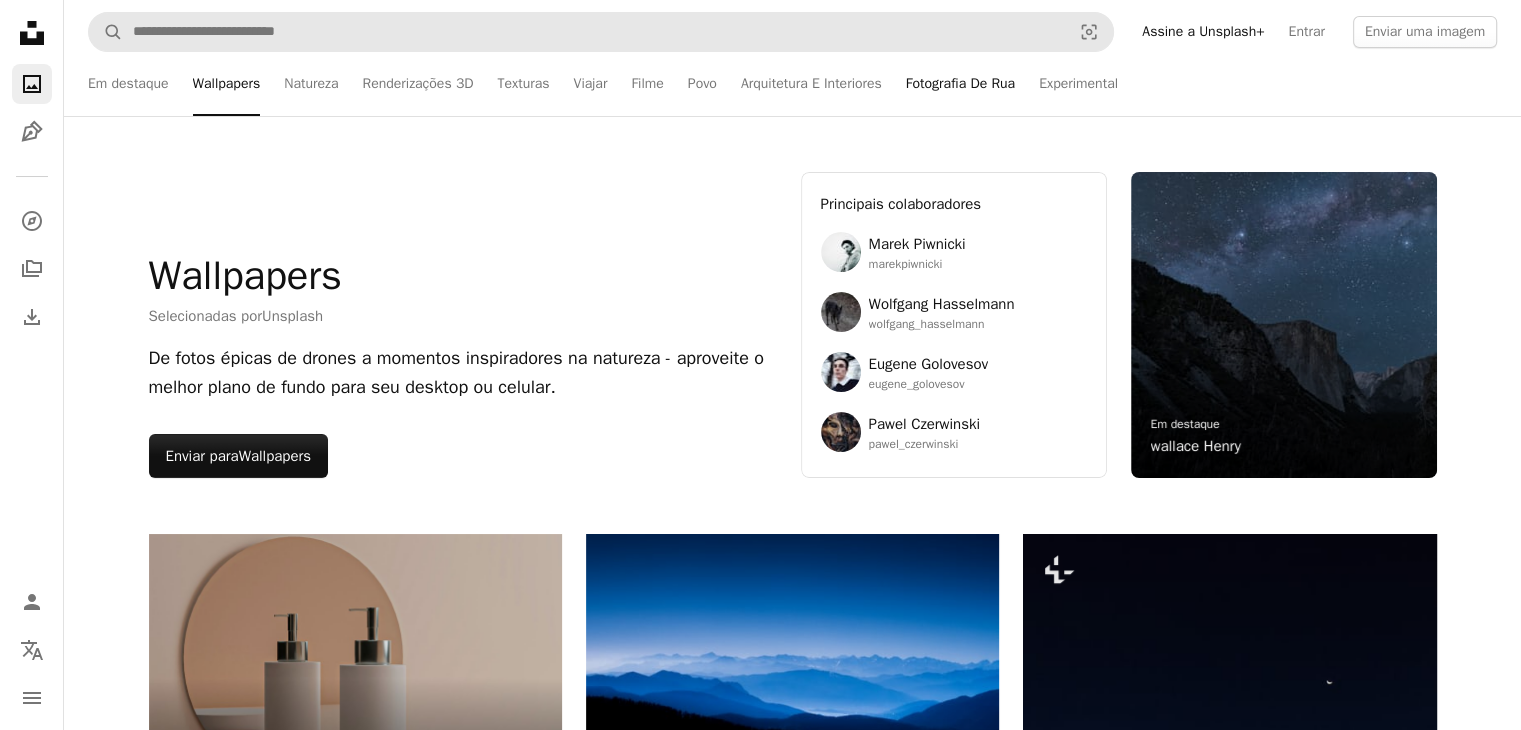 click on "Fotografia De Rua" at bounding box center (960, 84) 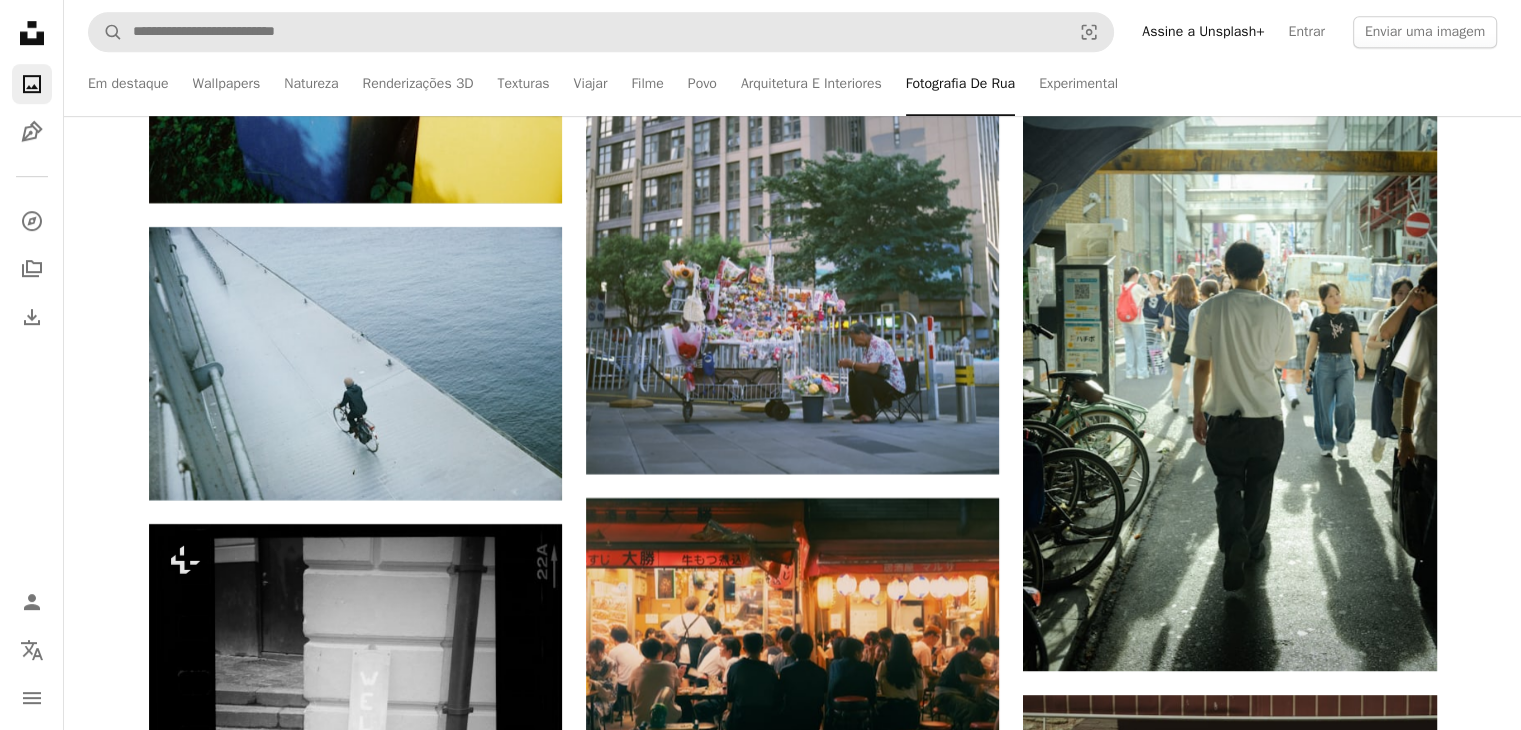 scroll, scrollTop: 9100, scrollLeft: 0, axis: vertical 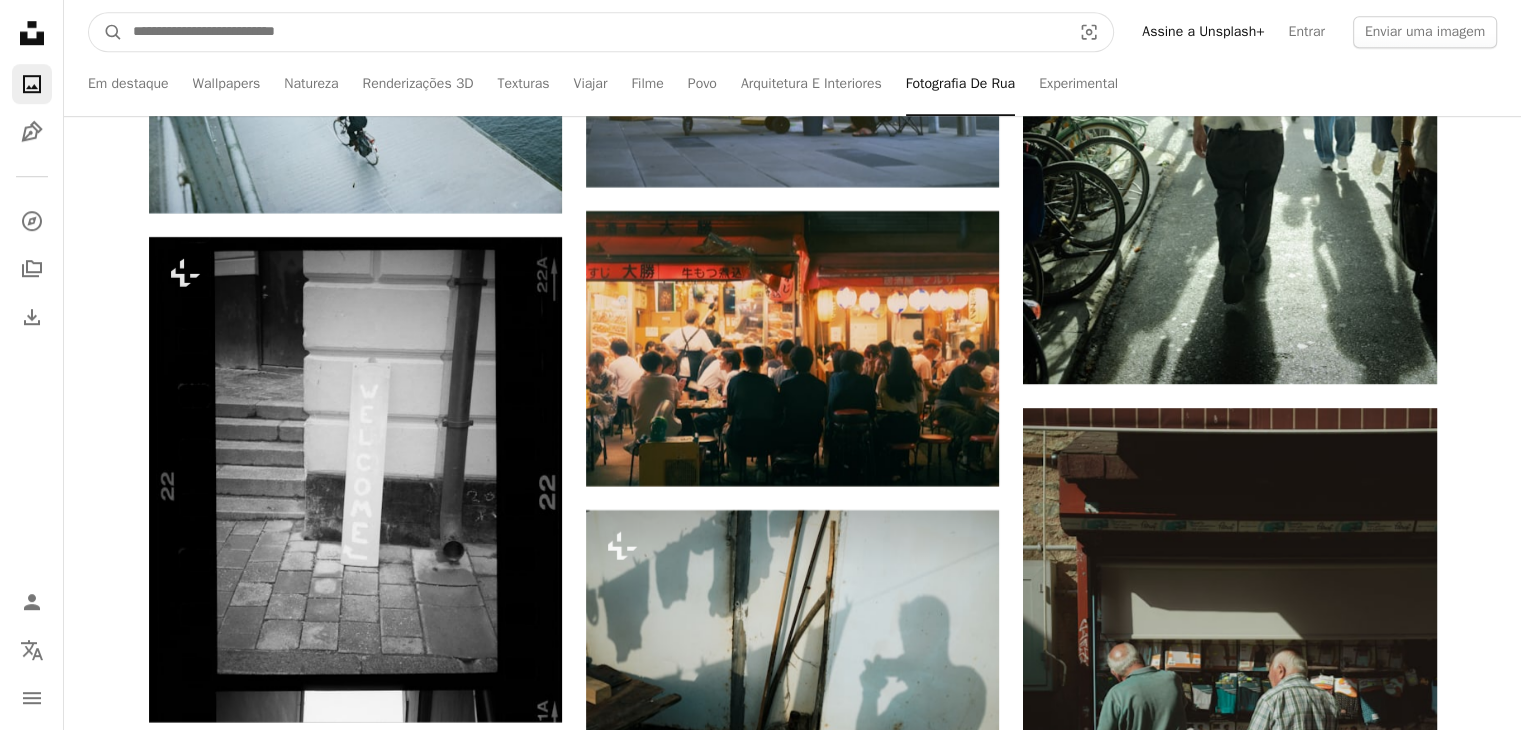 click at bounding box center [594, 32] 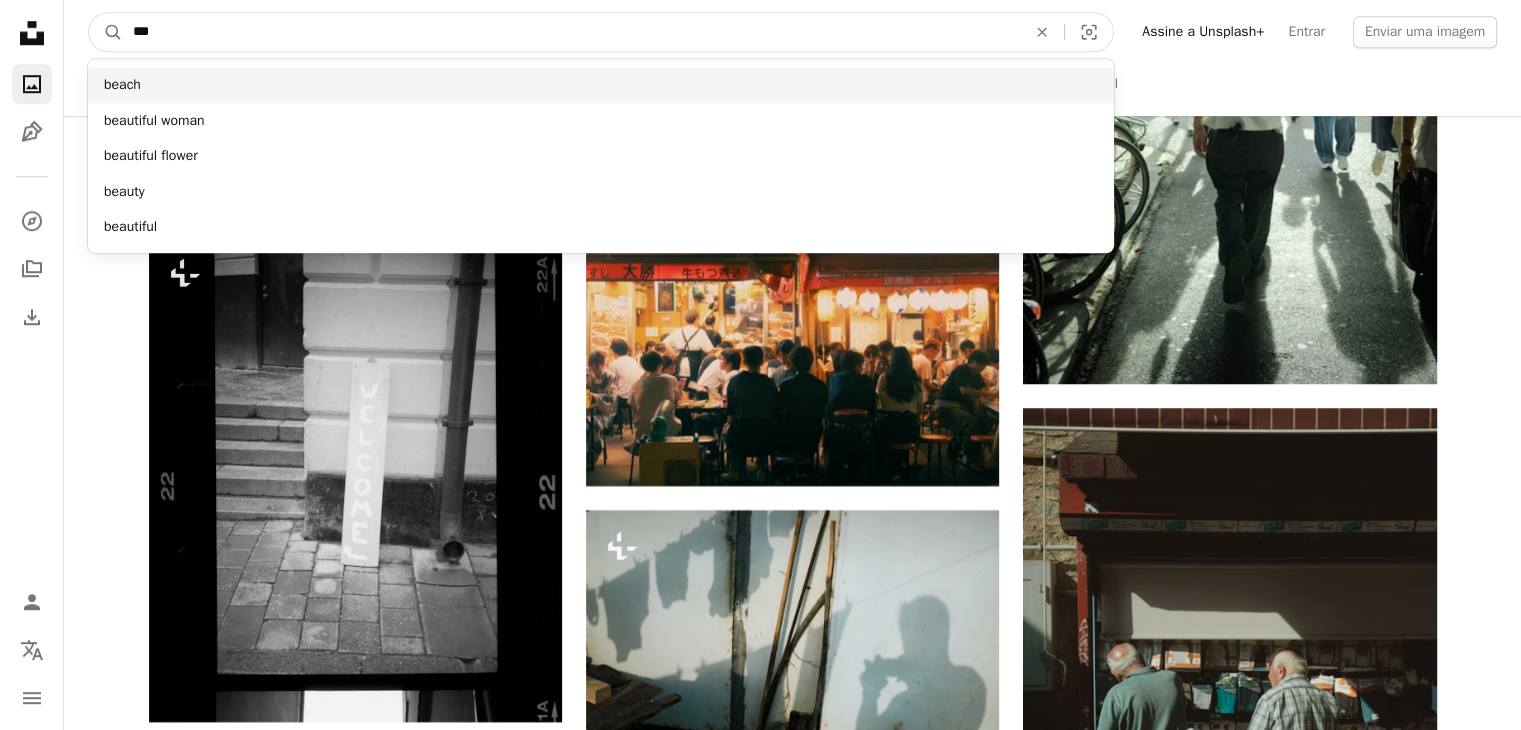 type on "***" 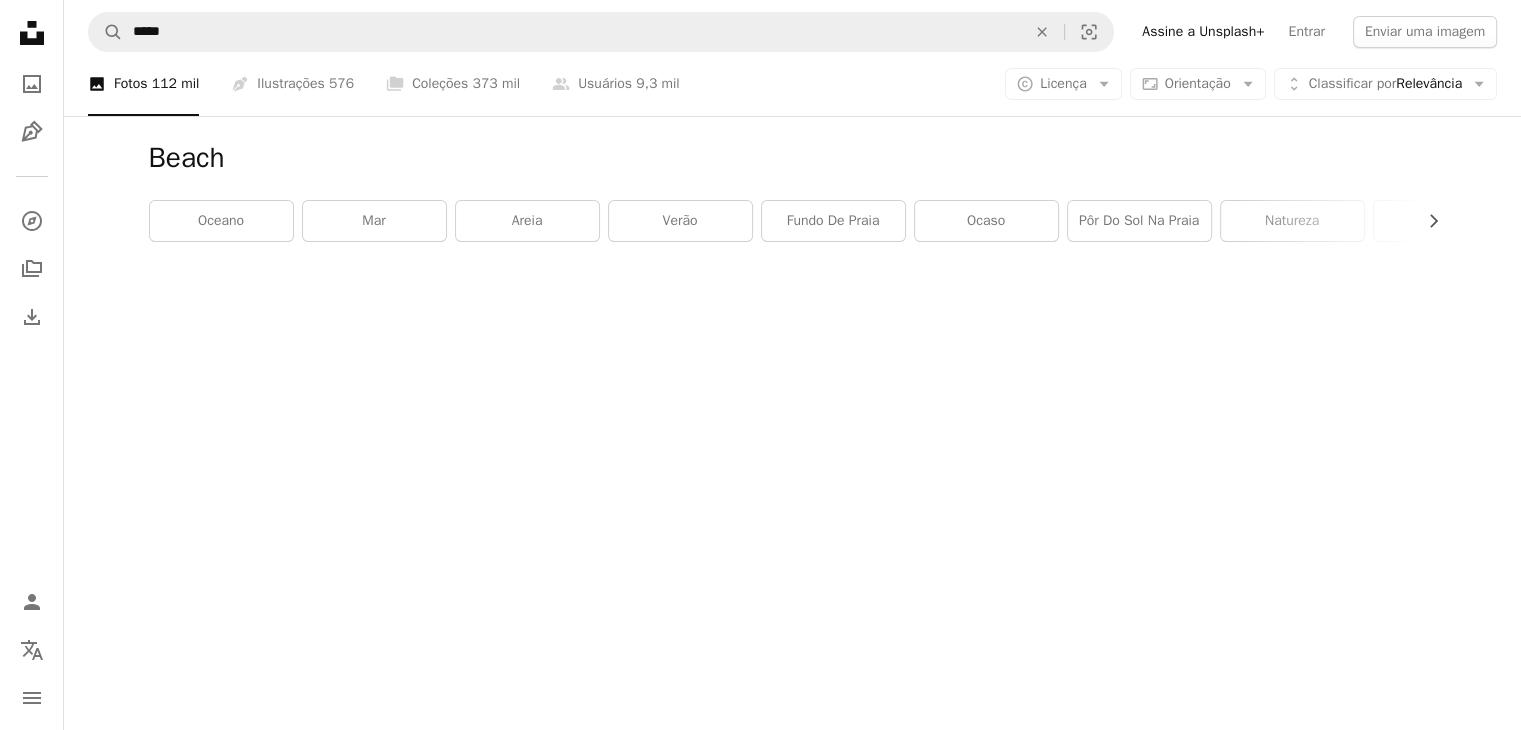 scroll, scrollTop: 0, scrollLeft: 0, axis: both 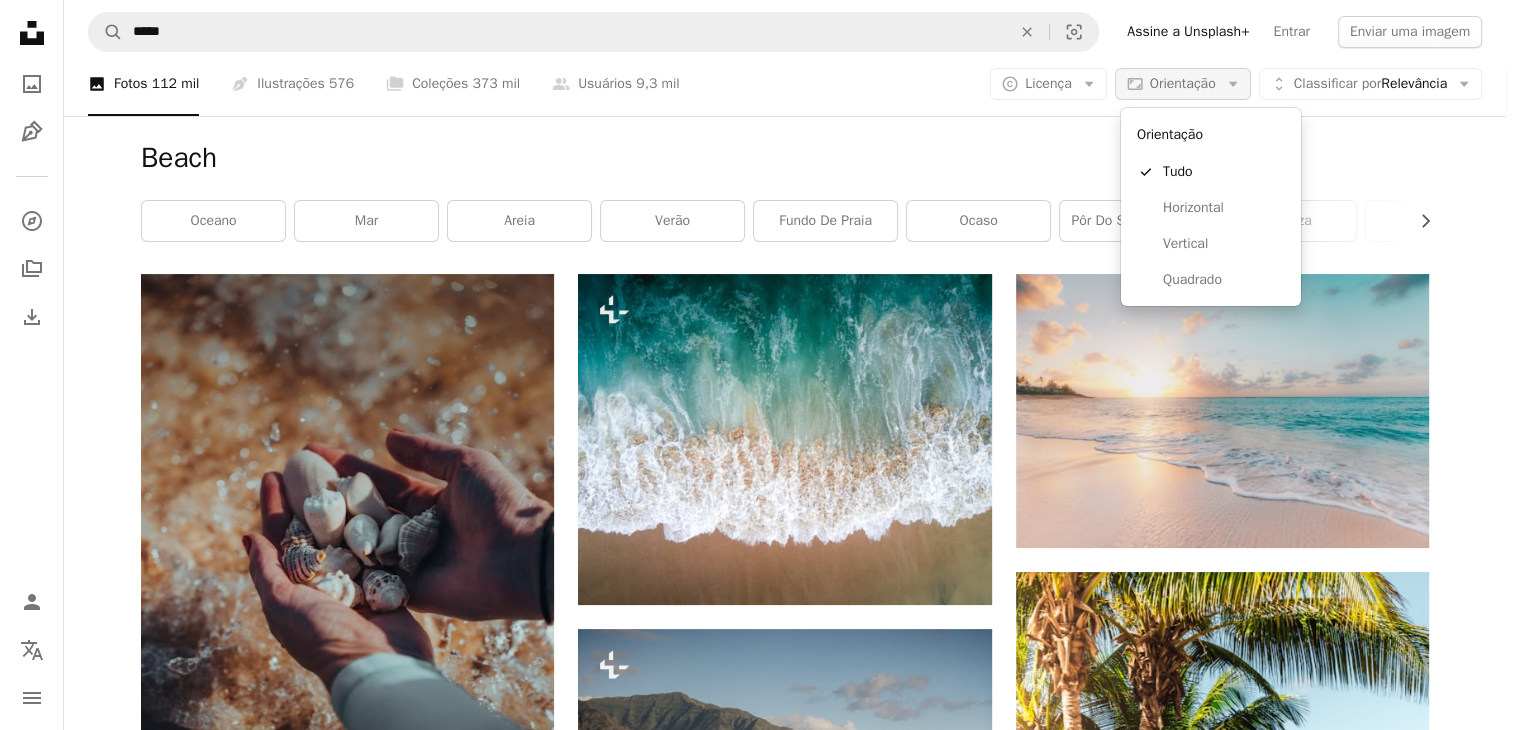 click on "Aspect ratio Orientação Arrow down" at bounding box center [1183, 84] 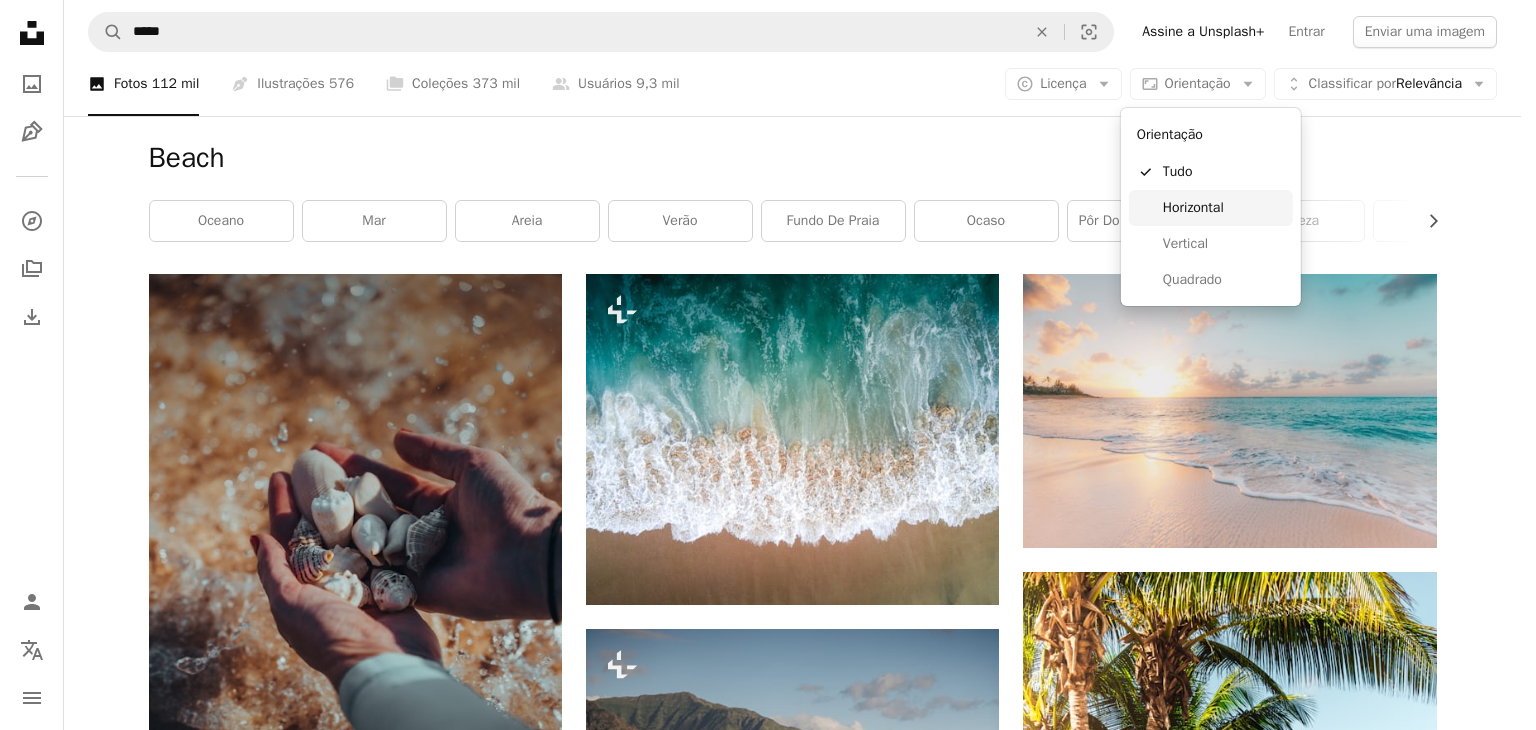 click on "Horizontal" at bounding box center [1224, 208] 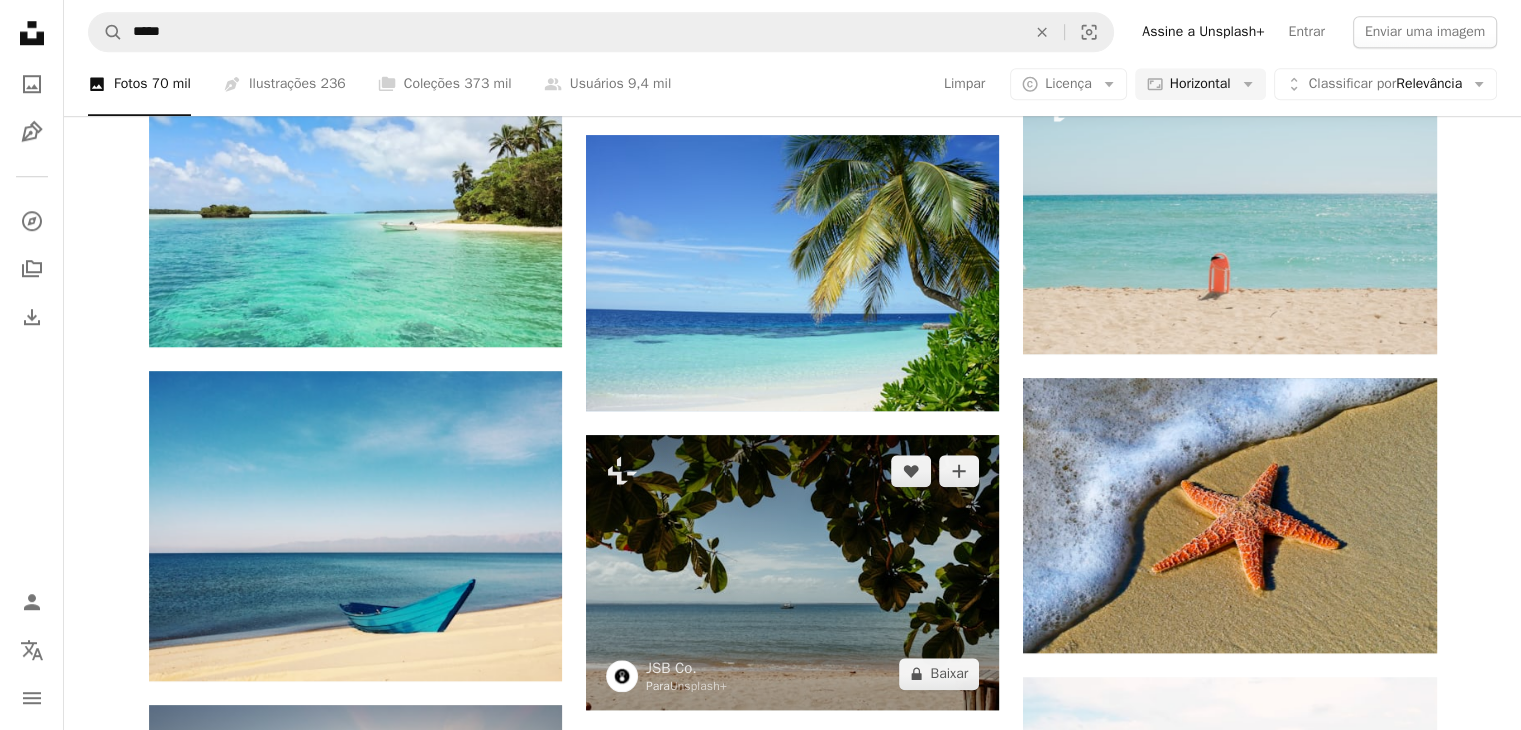 scroll, scrollTop: 1900, scrollLeft: 0, axis: vertical 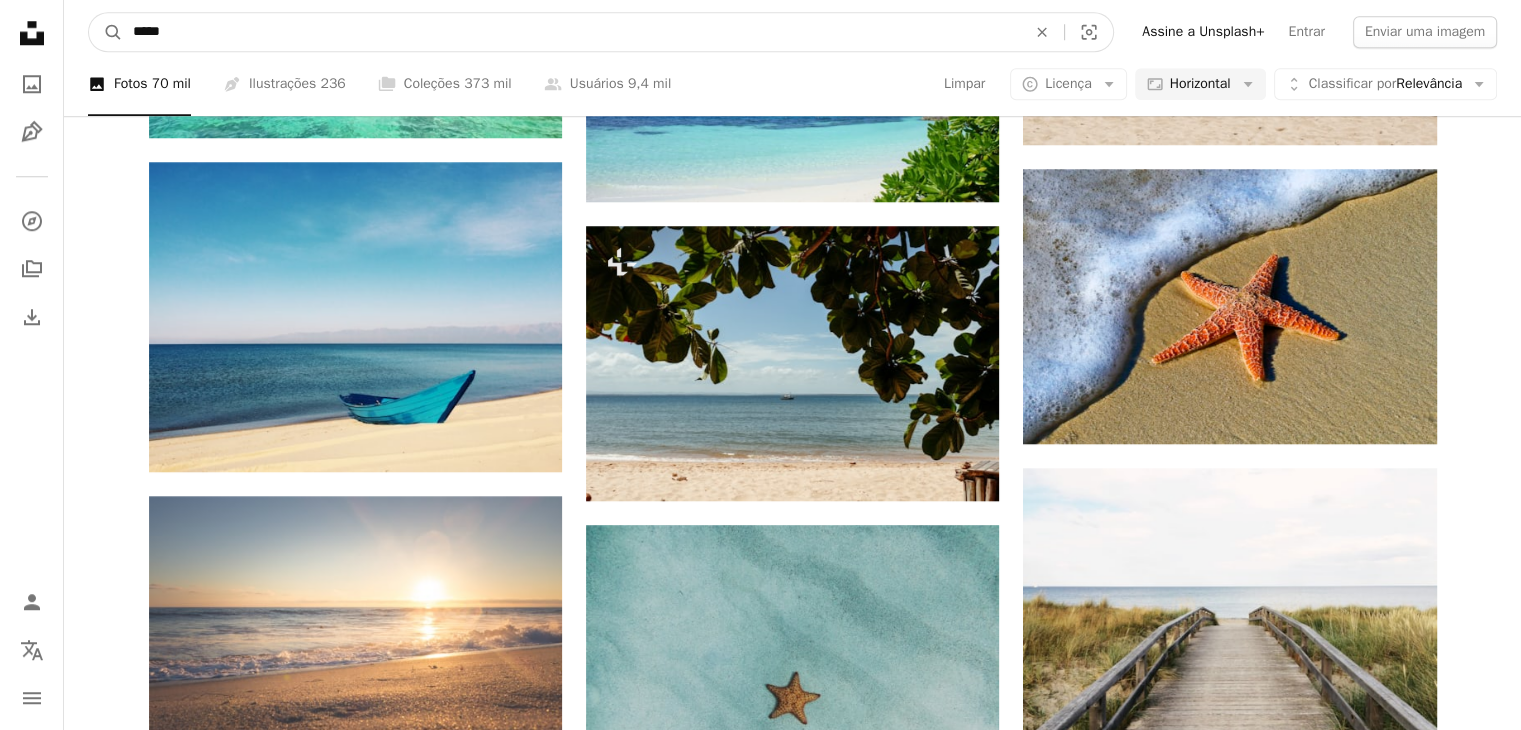 click on "*****" at bounding box center [571, 32] 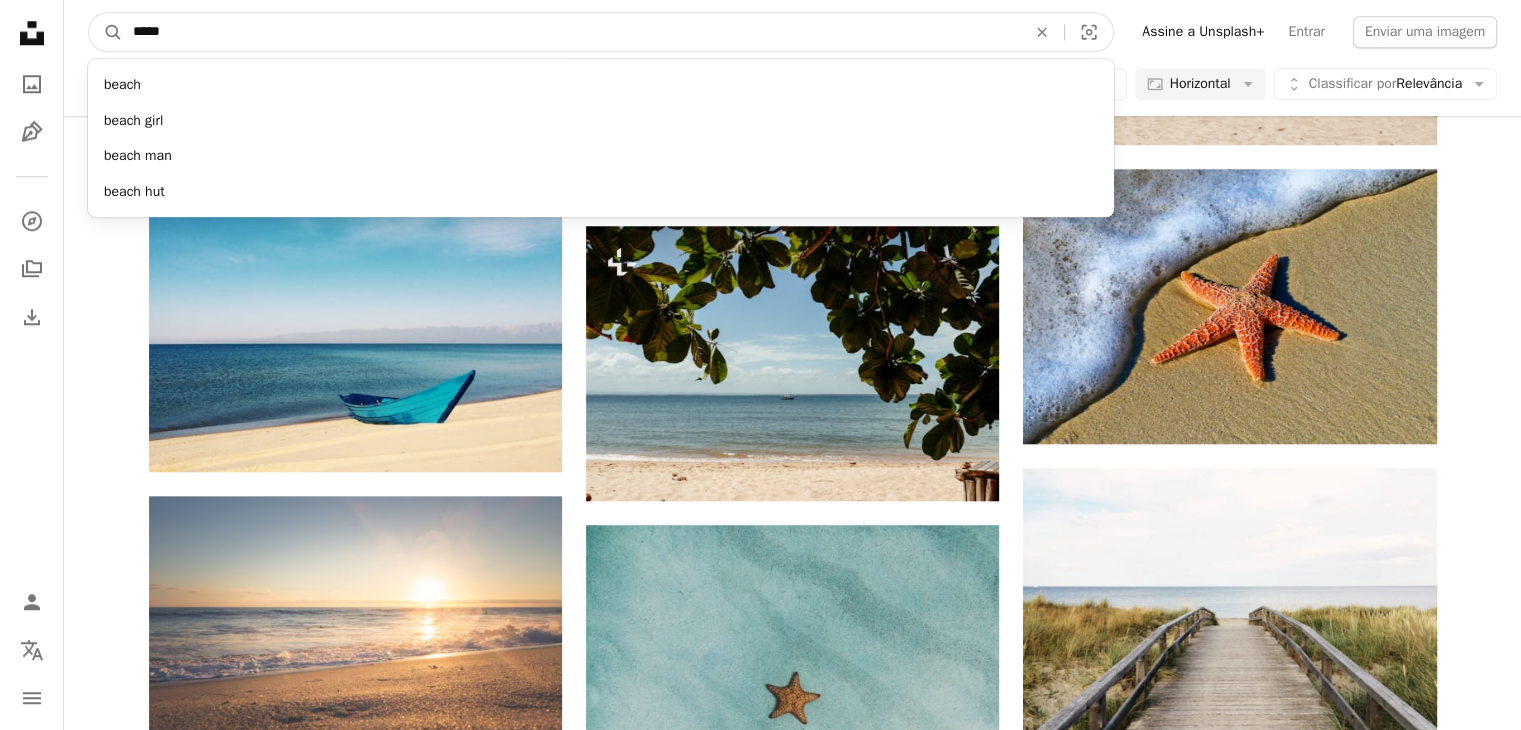 click on "*****" at bounding box center [571, 32] 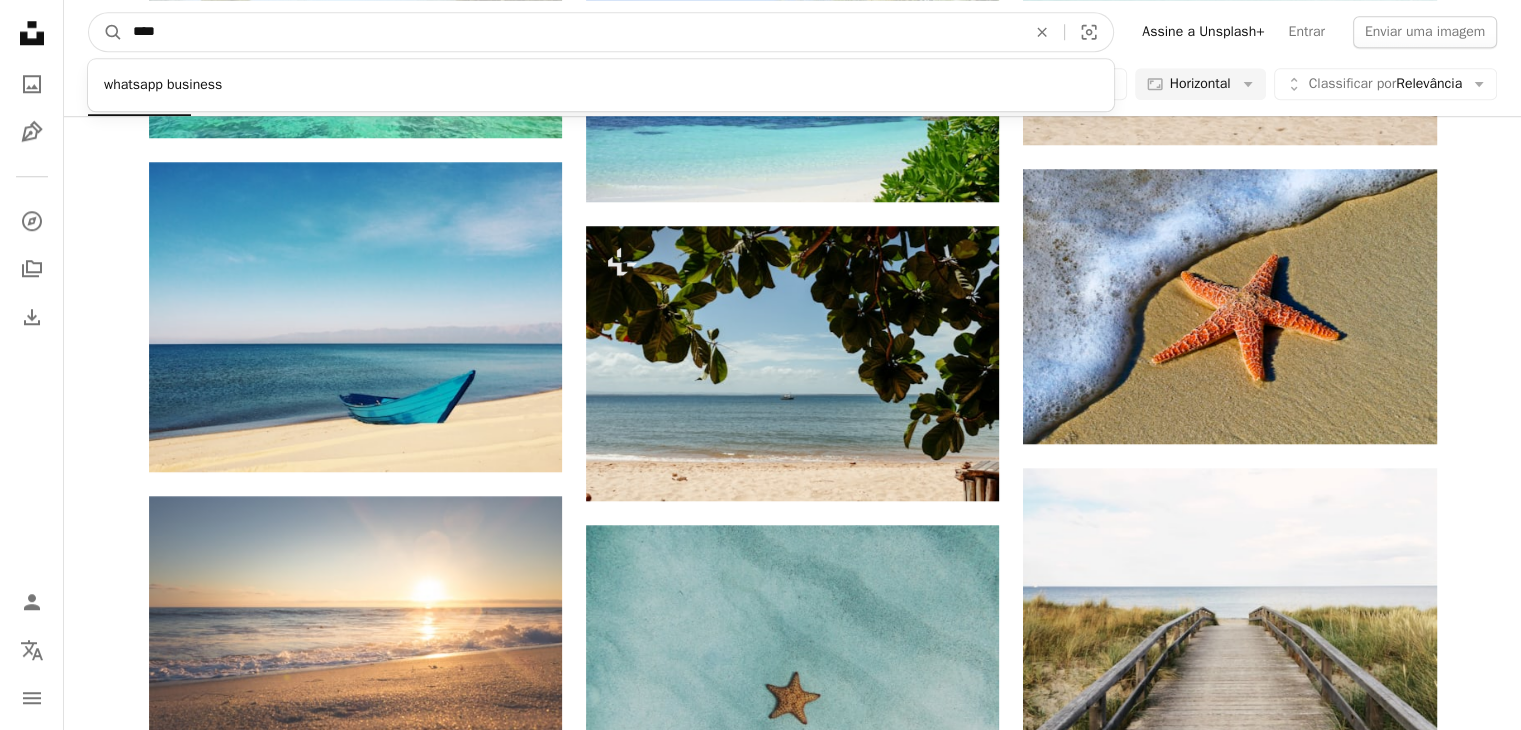 type on "*****" 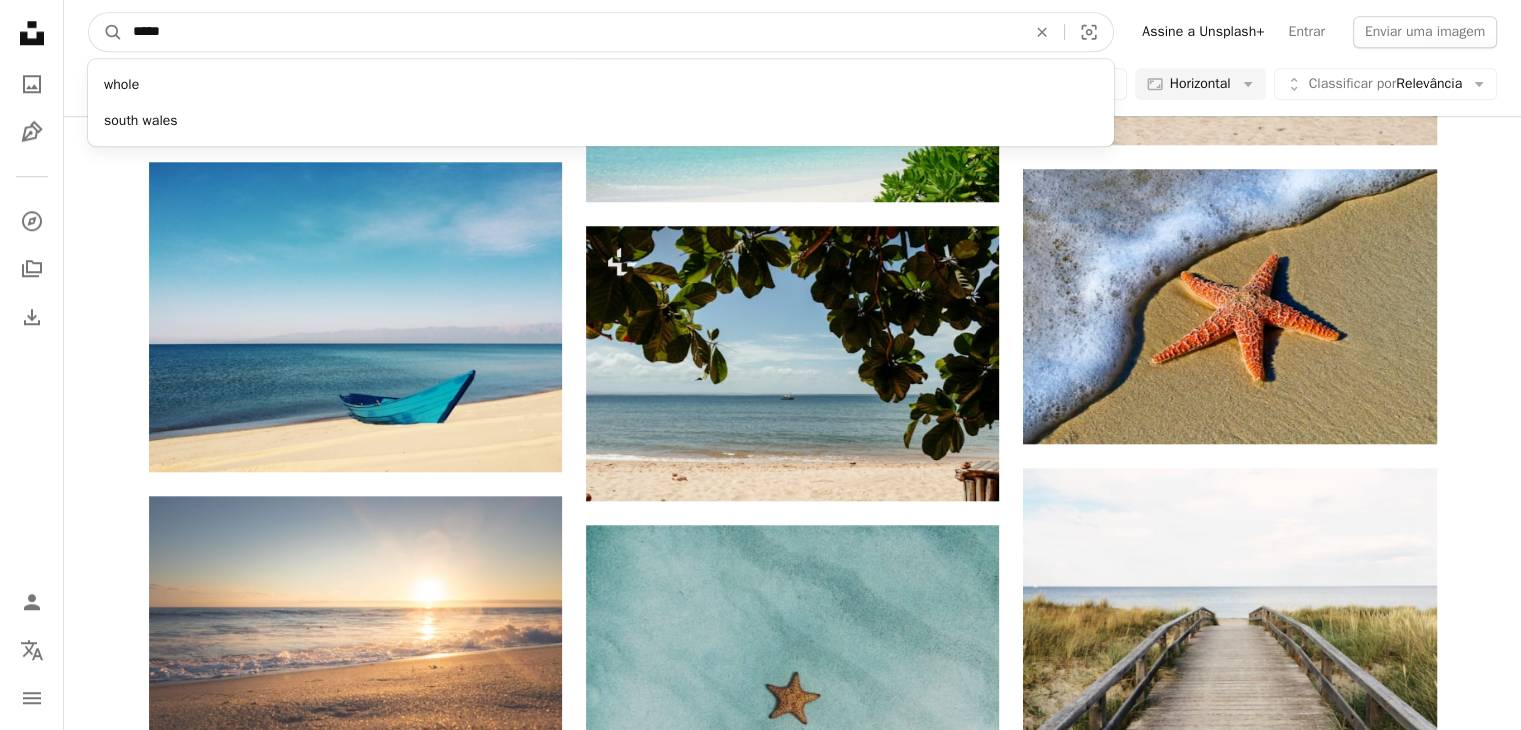 click on "A magnifying glass" at bounding box center (106, 32) 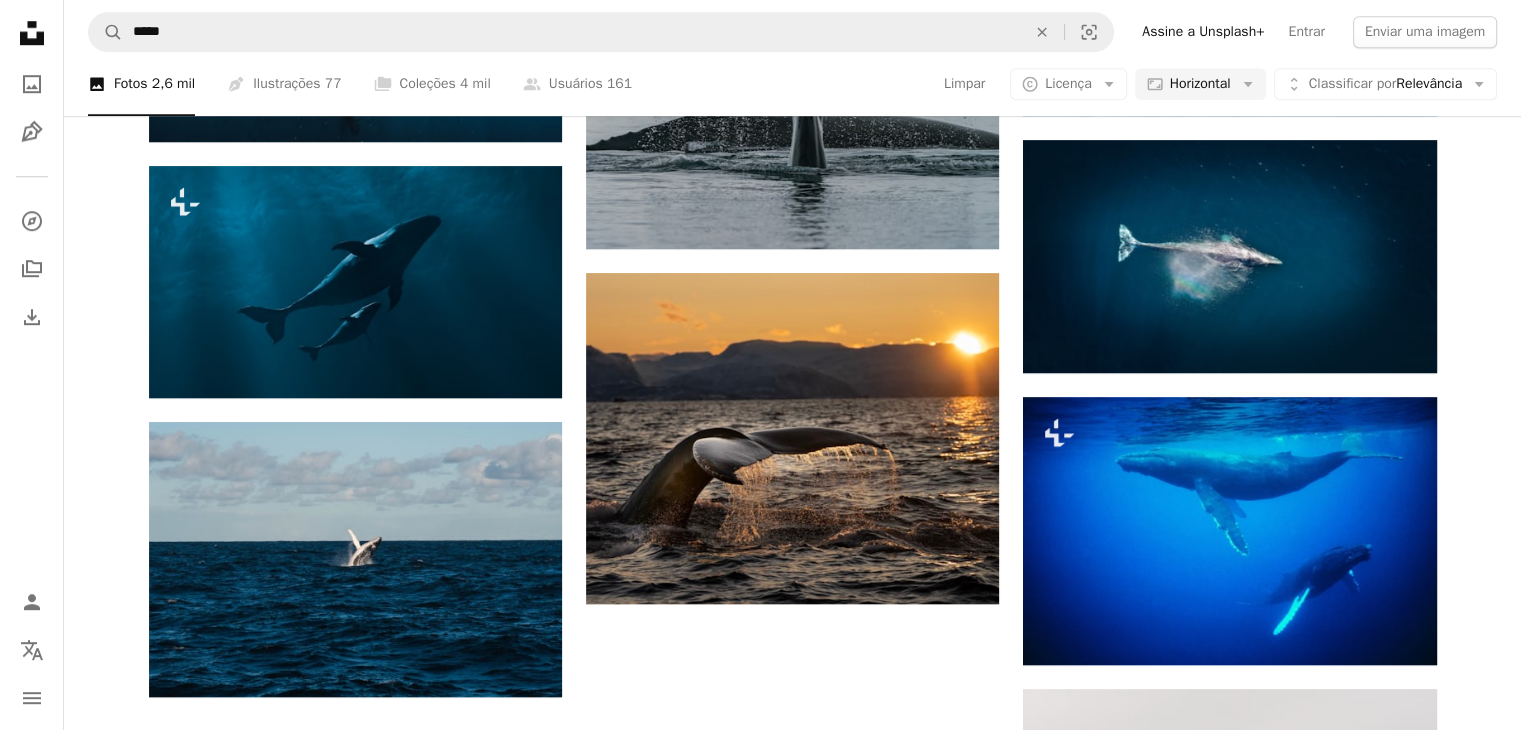 scroll, scrollTop: 1500, scrollLeft: 0, axis: vertical 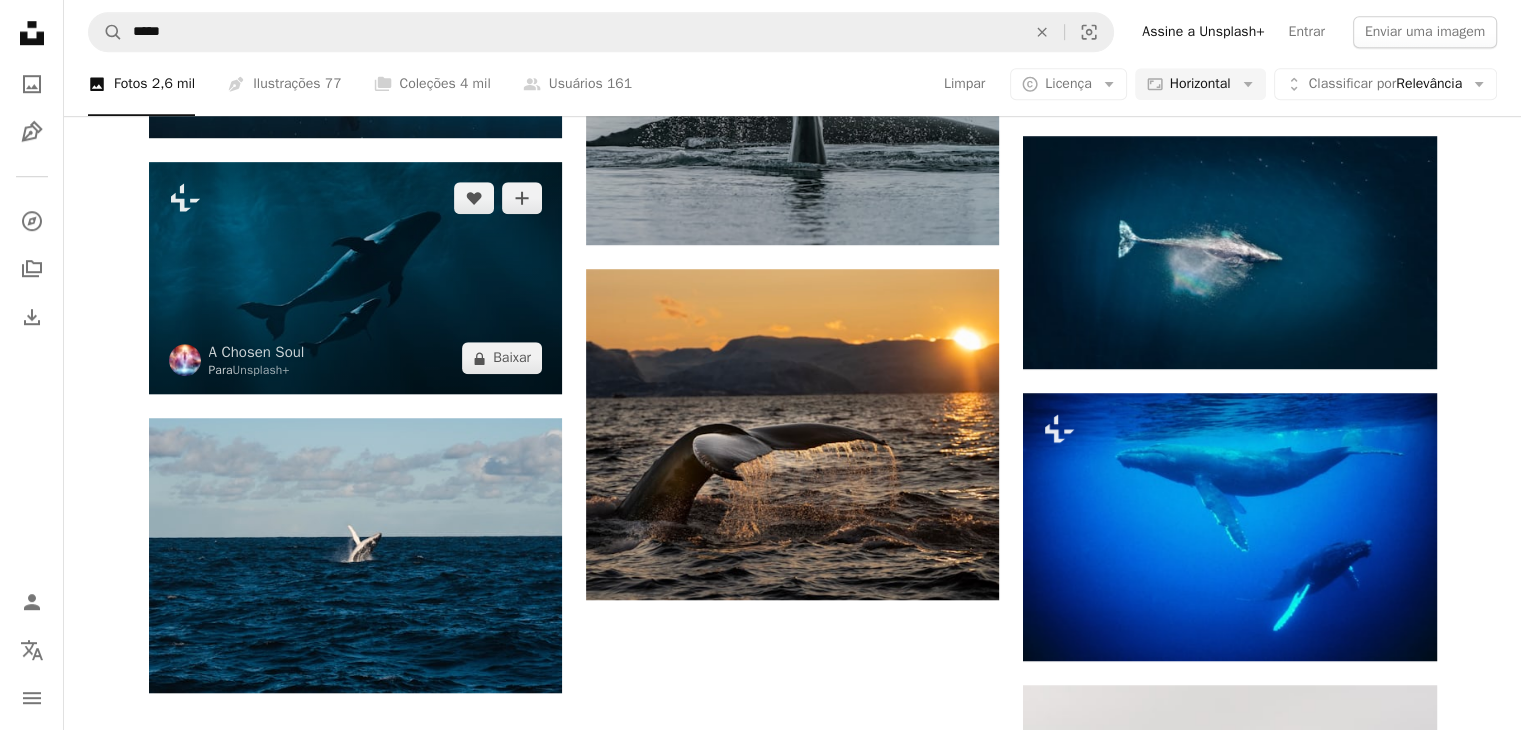 click at bounding box center [355, 278] 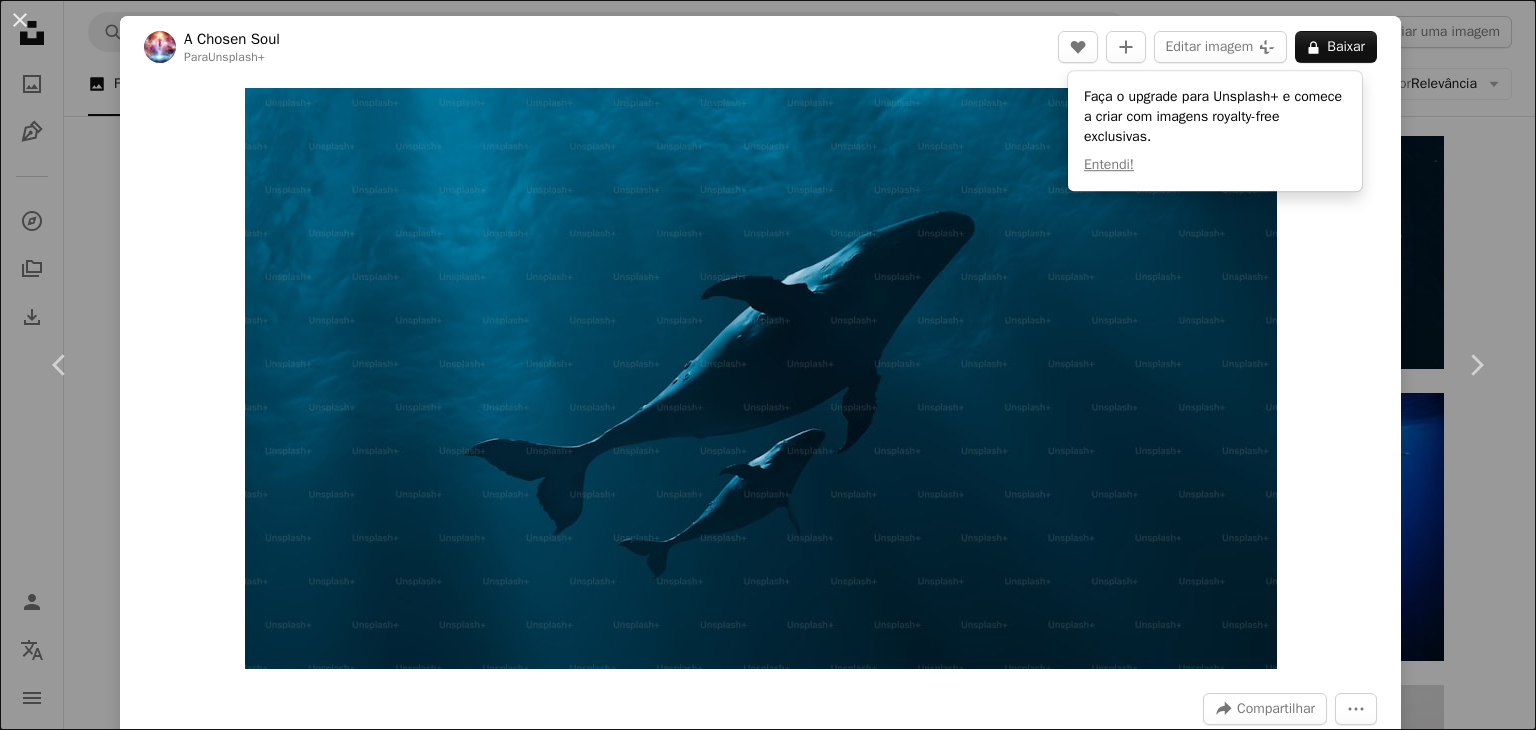 click on "An X shape Chevron left Chevron right A Chosen Soul Para  Unsplash+ A heart A plus sign Editar imagem   Plus sign for Unsplash+ A lock   Baixar Zoom in A forward-right arrow Compartilhar More Actions Calendar outlined Publicada em  [DATE] Safety Com a  Licença da Unsplash+ animal Animais vida selvagem Renderização 3D imagem digital baleia prestar orca renderização digital Imagens de domínio público Desta série Chevron right Plus sign for Unsplash+ Plus sign for Unsplash+ Plus sign for Unsplash+ Imagens relacionadas Plus sign for Unsplash+ A heart A plus sign Getty Images Para  Unsplash+ A lock   Baixar Plus sign for Unsplash+ A heart A plus sign A Chosen Soul Para  Unsplash+ A lock   Baixar Plus sign for Unsplash+ A heart A plus sign Getty Images Para  Unsplash+ A lock   Baixar Plus sign for Unsplash+ A heart A plus sign Getty Images Para  Unsplash+ A lock   Baixar Plus sign for Unsplash+ A heart" at bounding box center [768, 365] 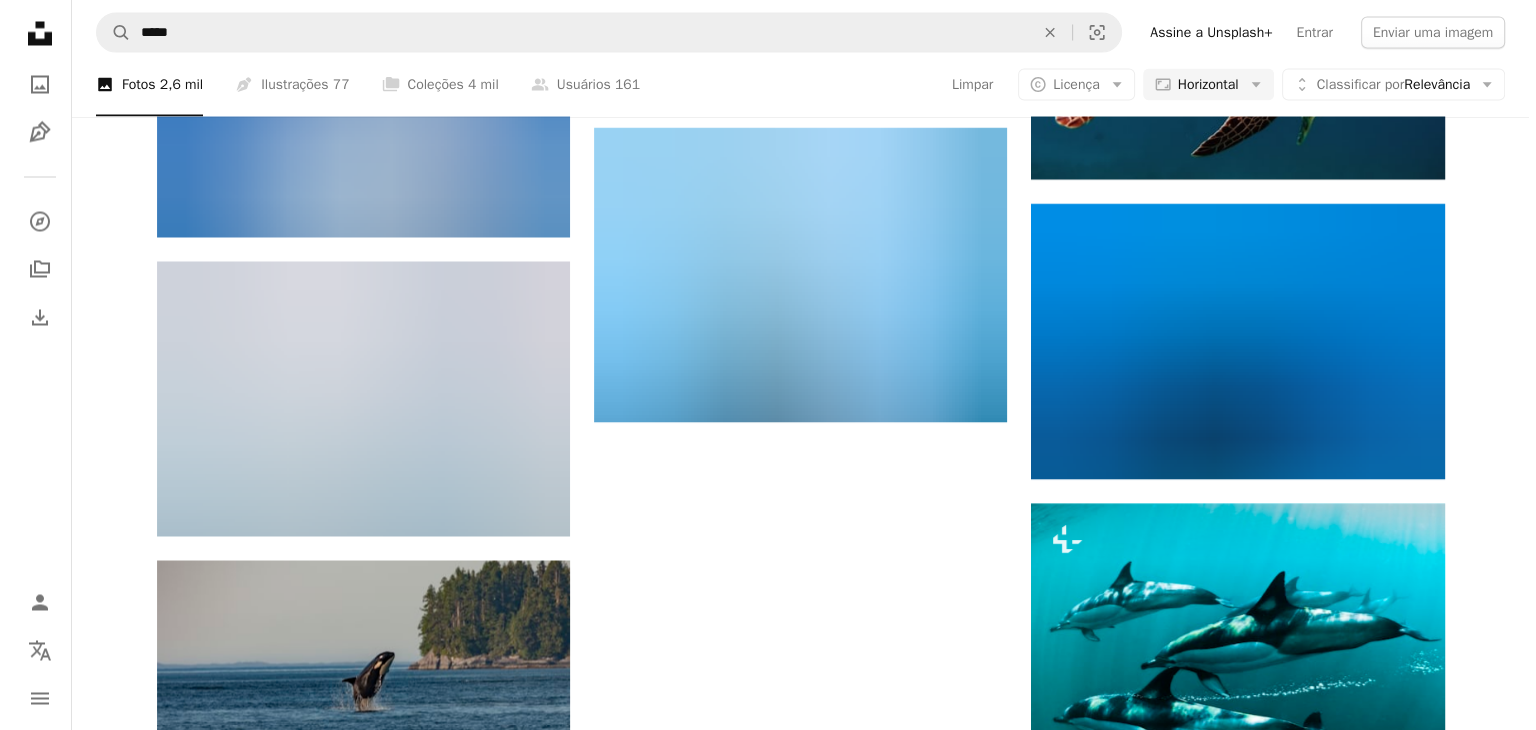scroll, scrollTop: 3800, scrollLeft: 0, axis: vertical 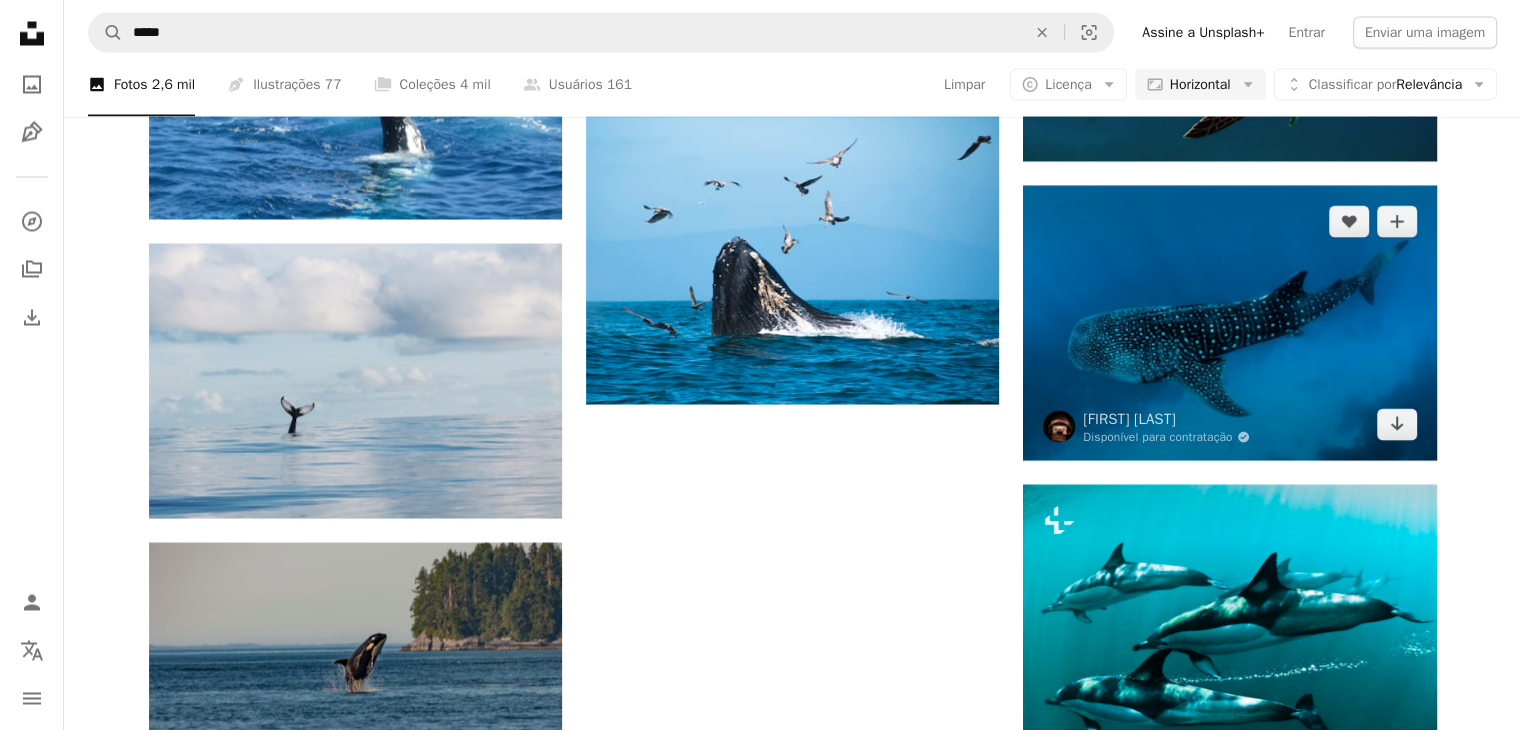 click at bounding box center [1229, 322] 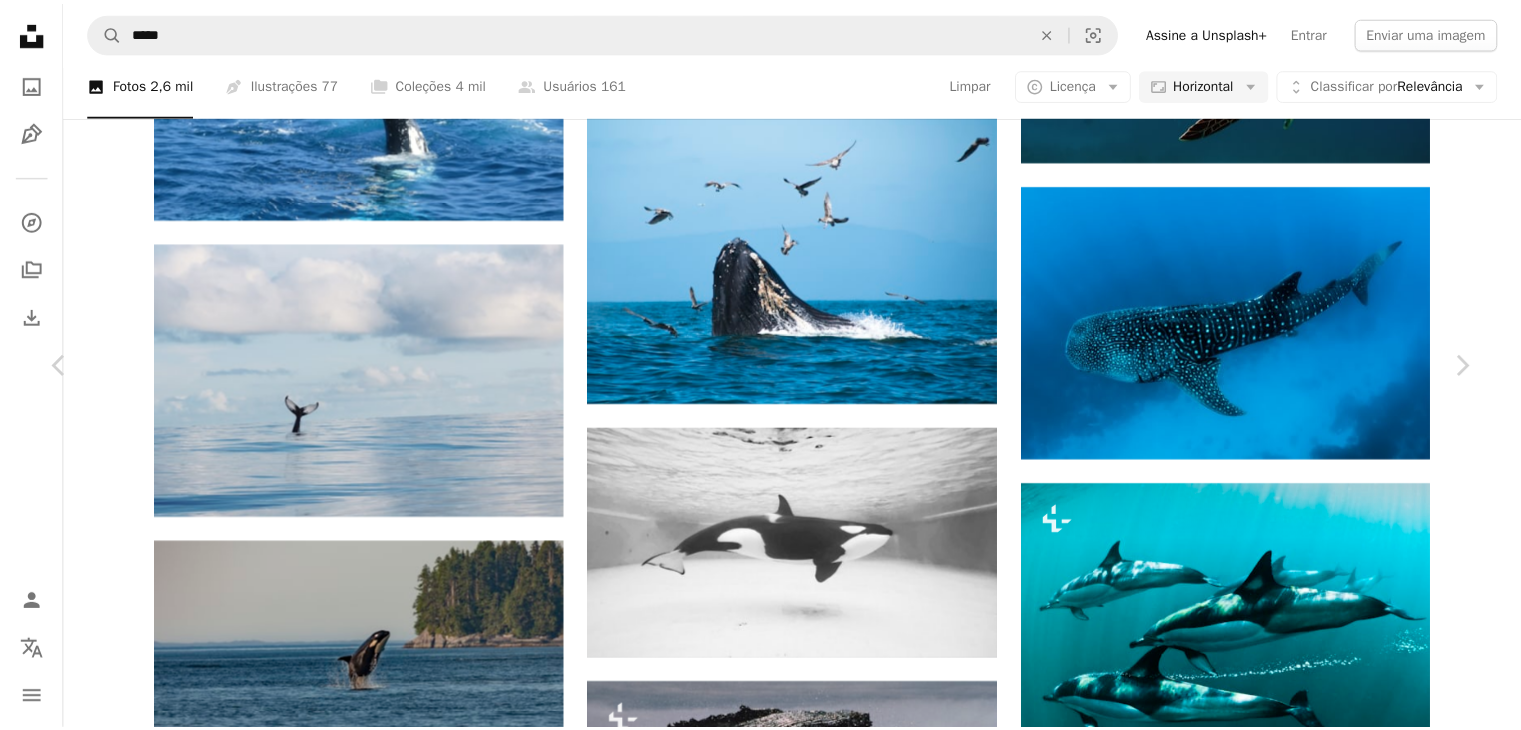scroll, scrollTop: 2800, scrollLeft: 0, axis: vertical 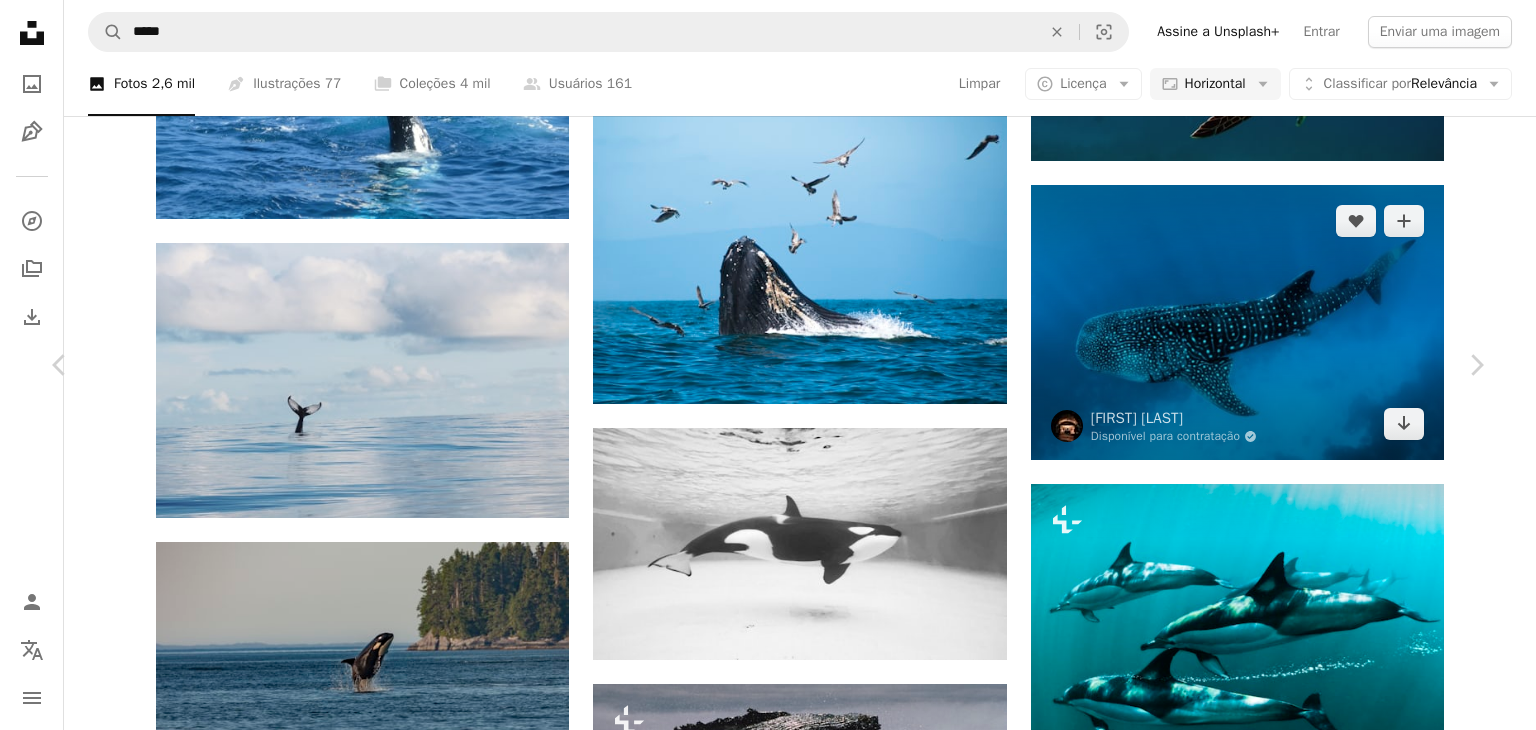 click on "An X shape Chevron left Chevron right Sebastian Pena Lambarri Disponível para contratação A checkmark inside of a circle A heart A plus sign Editar imagem   Plus sign for Unsplash+ Baixar gratuitamente Chevron down Zoom in Visualizações 5.790.583 Downloads 44.024 Destaque em Animais A forward-right arrow Compartilhar Info icon Informações More Actions A map marker Whaleshark, [LOCATION] Calendar outlined Publicada em  [DATE] Camera Canon, PowerShot G7 X Safety Uso gratuito sob a  Licença da Unsplash mar animal peixe vida selvagem subaquático Maldivas aventura tubarão papel de parede de tubarão tubarão-baleia azul vida baleia ao ar livre vida marinha Imagens gratuitas Pesquise imagens premium relacionadas na iStock  |  Economize 20% com o código UNSPLASH20 Ver mais na iStock  ↗ Imagens relacionadas A heart A plus sign Nott Peera Disponível para contratação A checkmark inside of a circle Arrow pointing down Plus sign for Unsplash+ A heart A plus sign Getty Images Para  Unsplash+" at bounding box center (768, 4703) 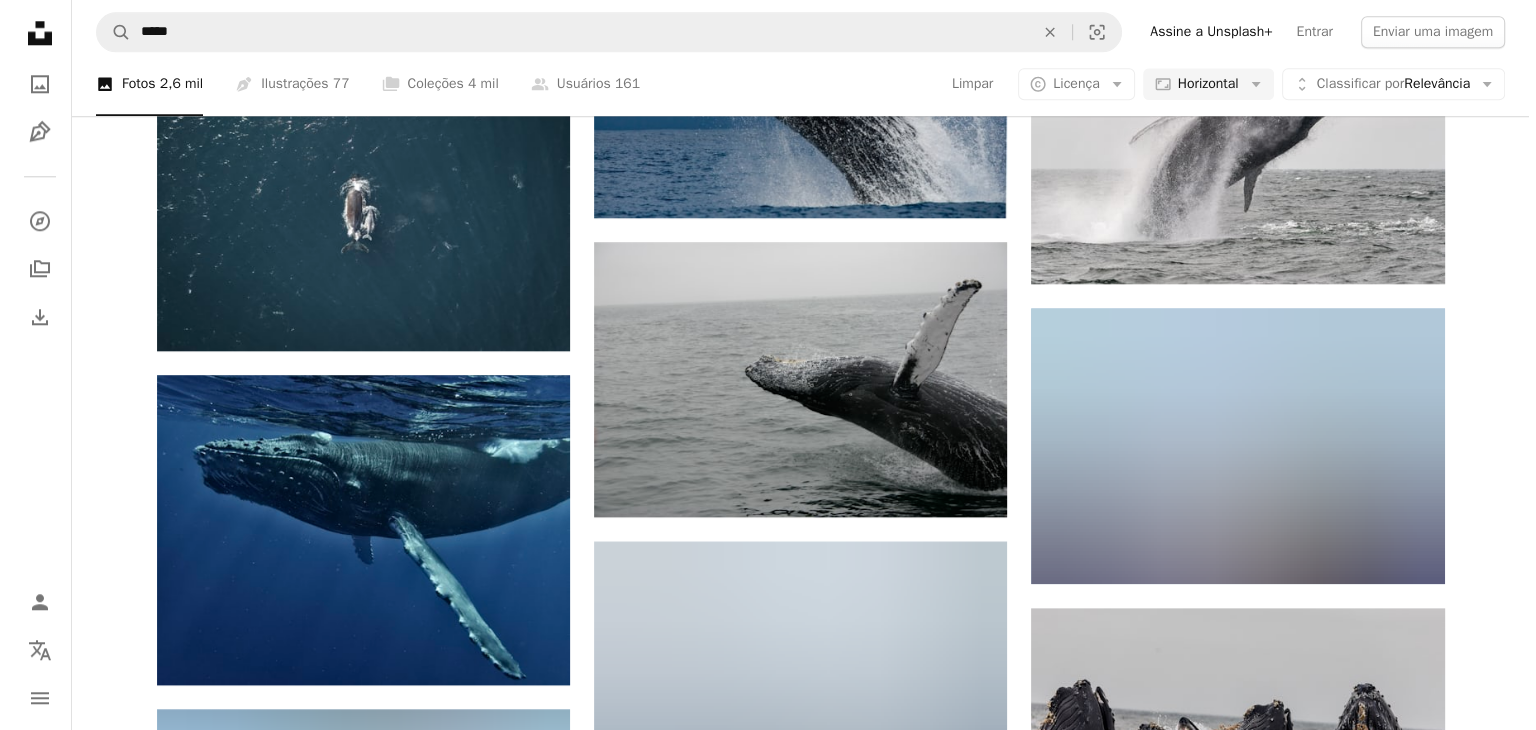 scroll, scrollTop: 2100, scrollLeft: 0, axis: vertical 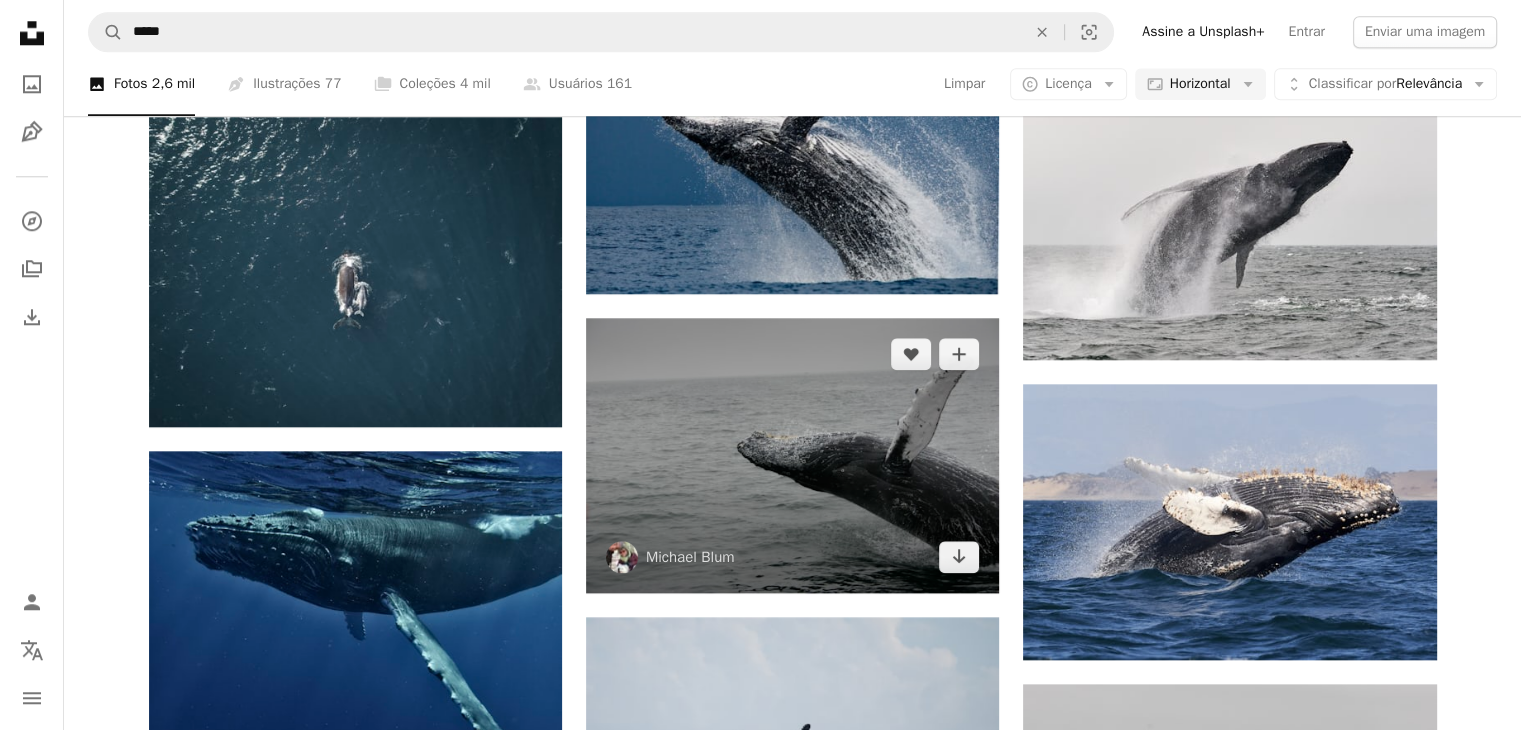 click at bounding box center [792, 455] 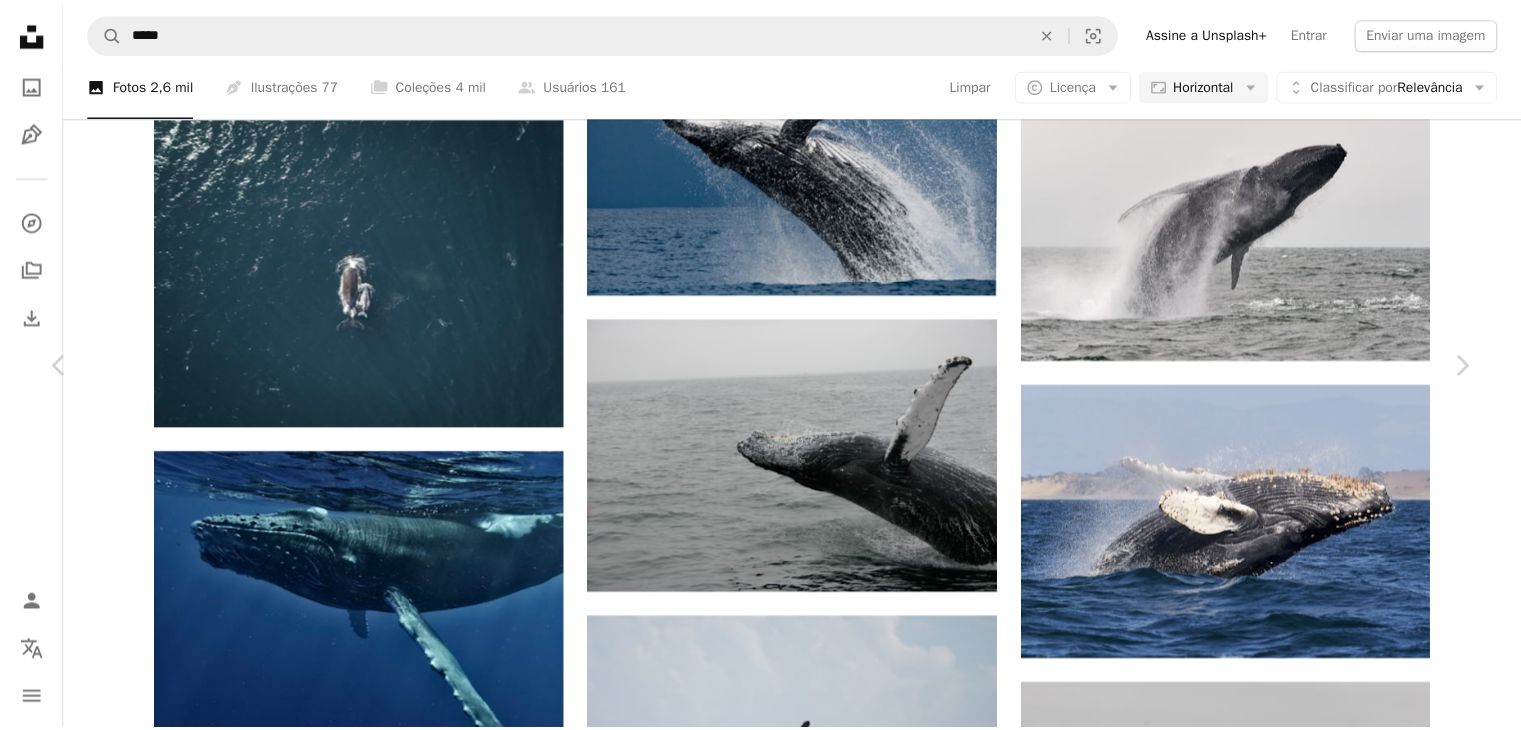 scroll, scrollTop: 1900, scrollLeft: 0, axis: vertical 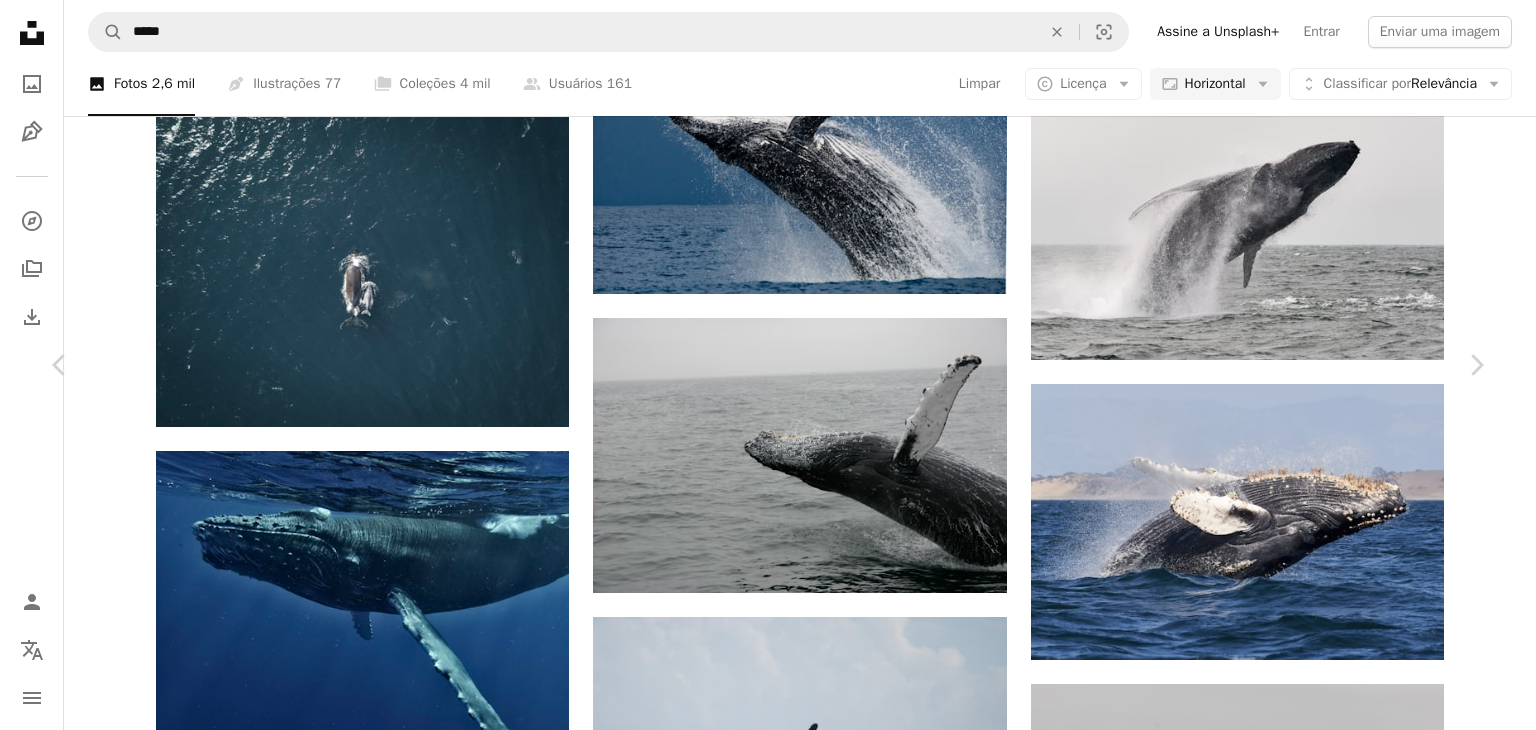 click on "An X shape Chevron left Chevron right [FIRST] [LAST] mxblum A heart A plus sign Editar imagem   Plus sign for Unsplash+ Baixar gratuitamente Chevron down Zoom in Visualizações 1.682.644 Downloads 10.598 Destaque em Animais A forward-right arrow Compartilhar Info icon Informações More Actions A map marker [LOCATION], [COUNTRY] Calendar outlined Publicada em  [DD] de [MONTH] de [YYYY] Camera Canon, EOS DIGITAL REBEL Safety Uso gratuito sob a  Licença da Unsplash mar animal vida selvagem baleia mamífero vida marinha brecha corcunda cinza [COUNTRY] vida marinha Imagens gratuitas Pesquise imagens premium relacionadas na iStock  |  Economize 20% com o código UNSPLASH20 Ver mais na iStock  ↗ Imagens relacionadas A heart A plus sign [FIRST] [LAST] Arrow pointing down Plus sign for Unsplash+ A heart A plus sign Getty Images Para  Unsplash+ A lock   Baixar A heart A plus sign [FIRST] [LAST] Arrow pointing down A heart A plus sign [FIRST] [LAST] Arrow pointing down A heart A plus sign [FIRST] [LAST] A heart" at bounding box center [768, 6402] 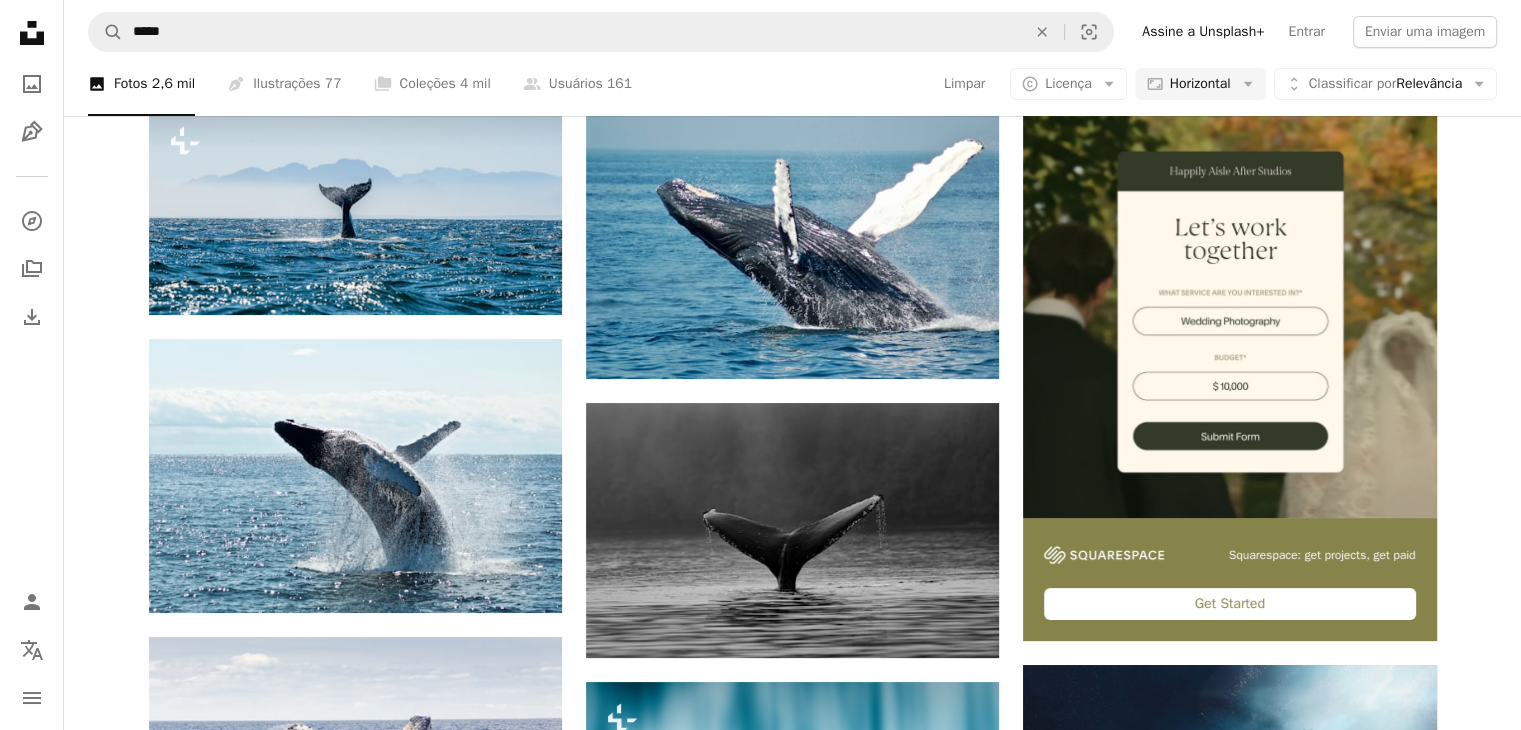 scroll, scrollTop: 0, scrollLeft: 0, axis: both 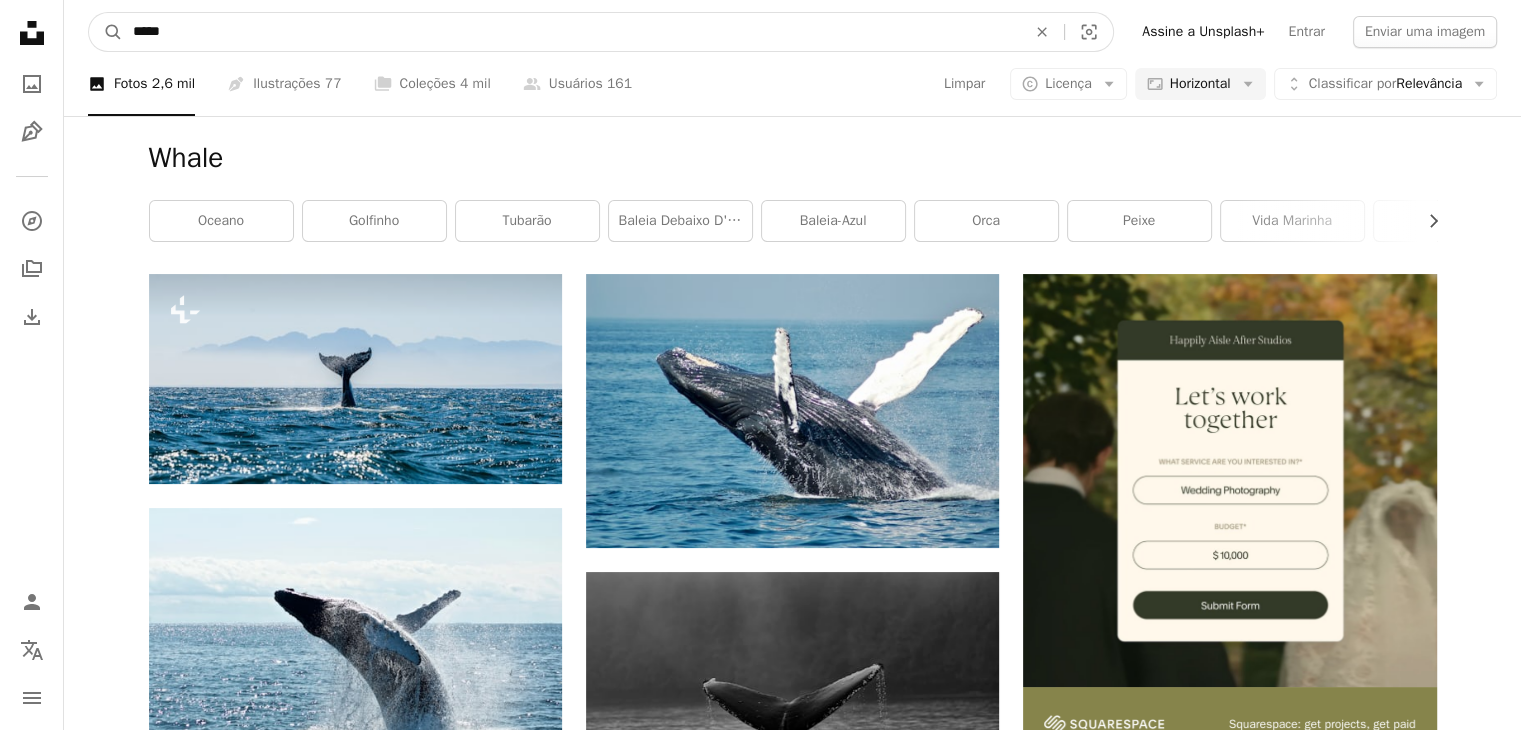 click on "*****" at bounding box center [571, 32] 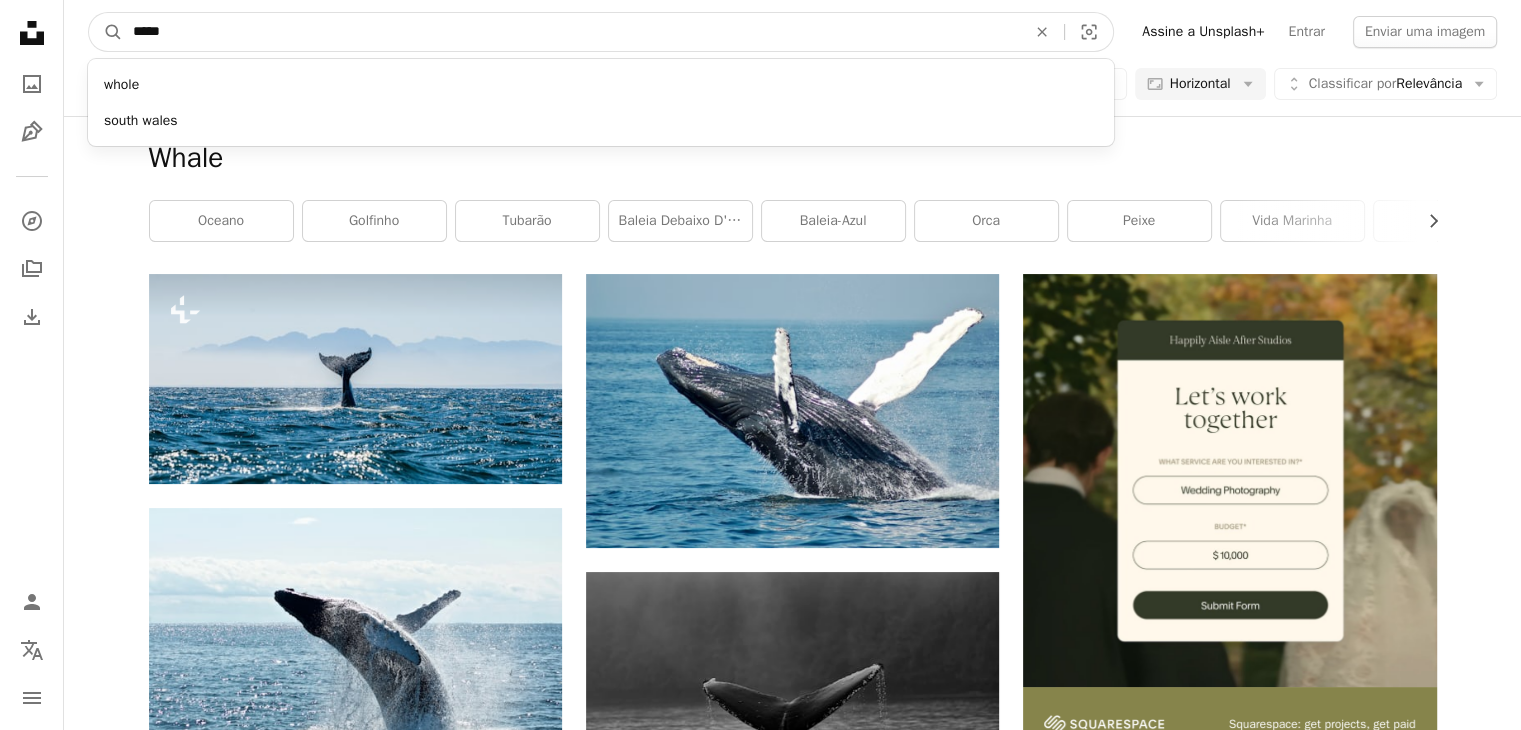 click on "*****" at bounding box center (571, 32) 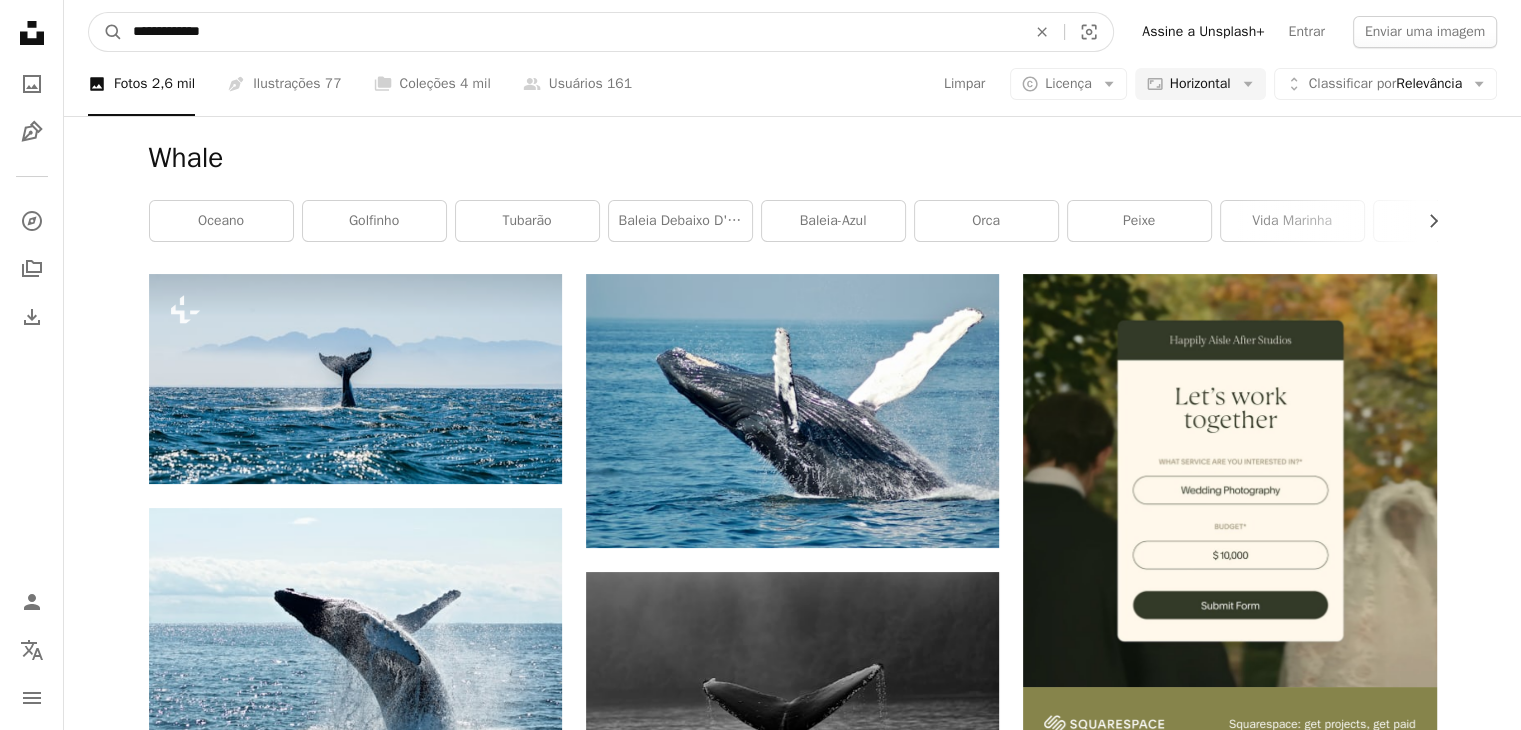 type on "**********" 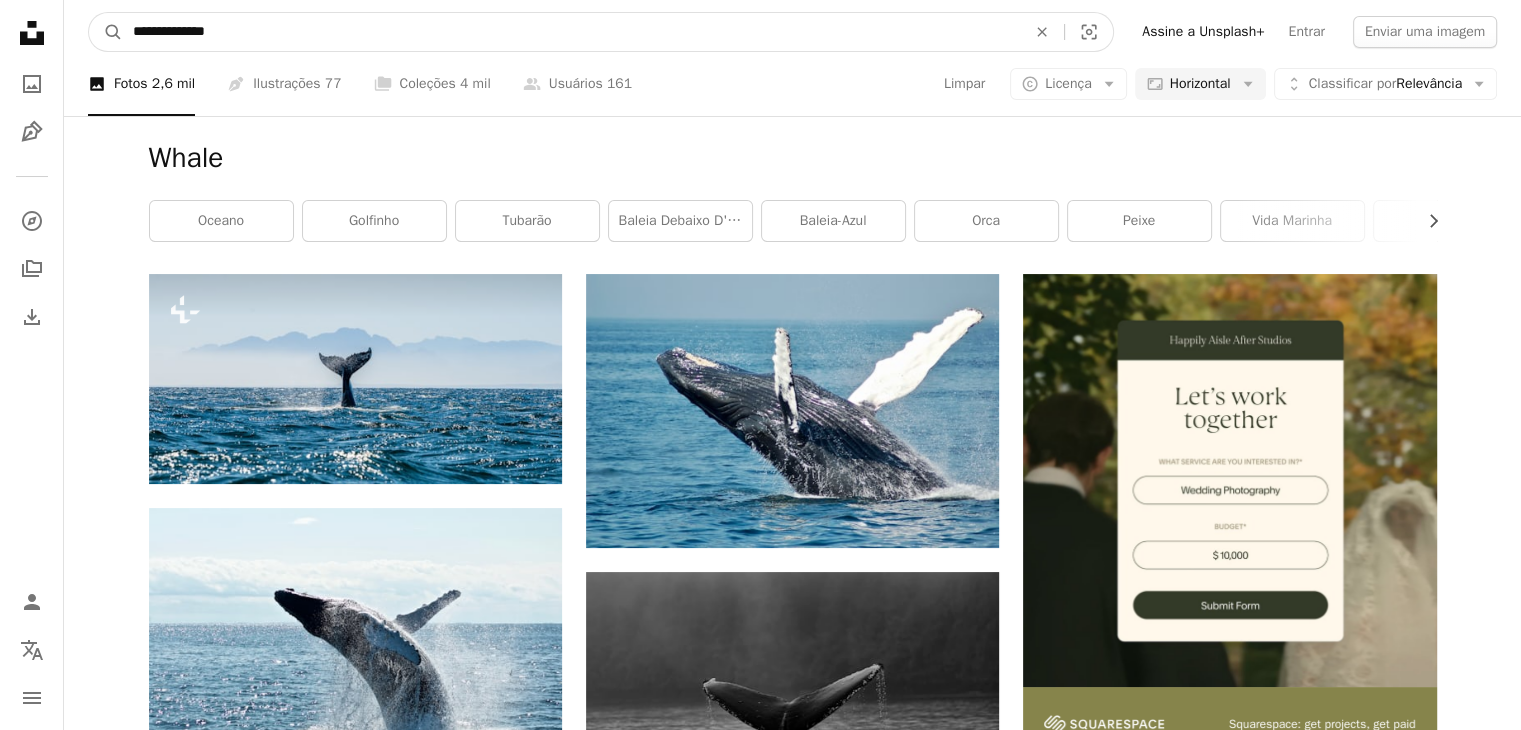 click on "A magnifying glass" at bounding box center [106, 32] 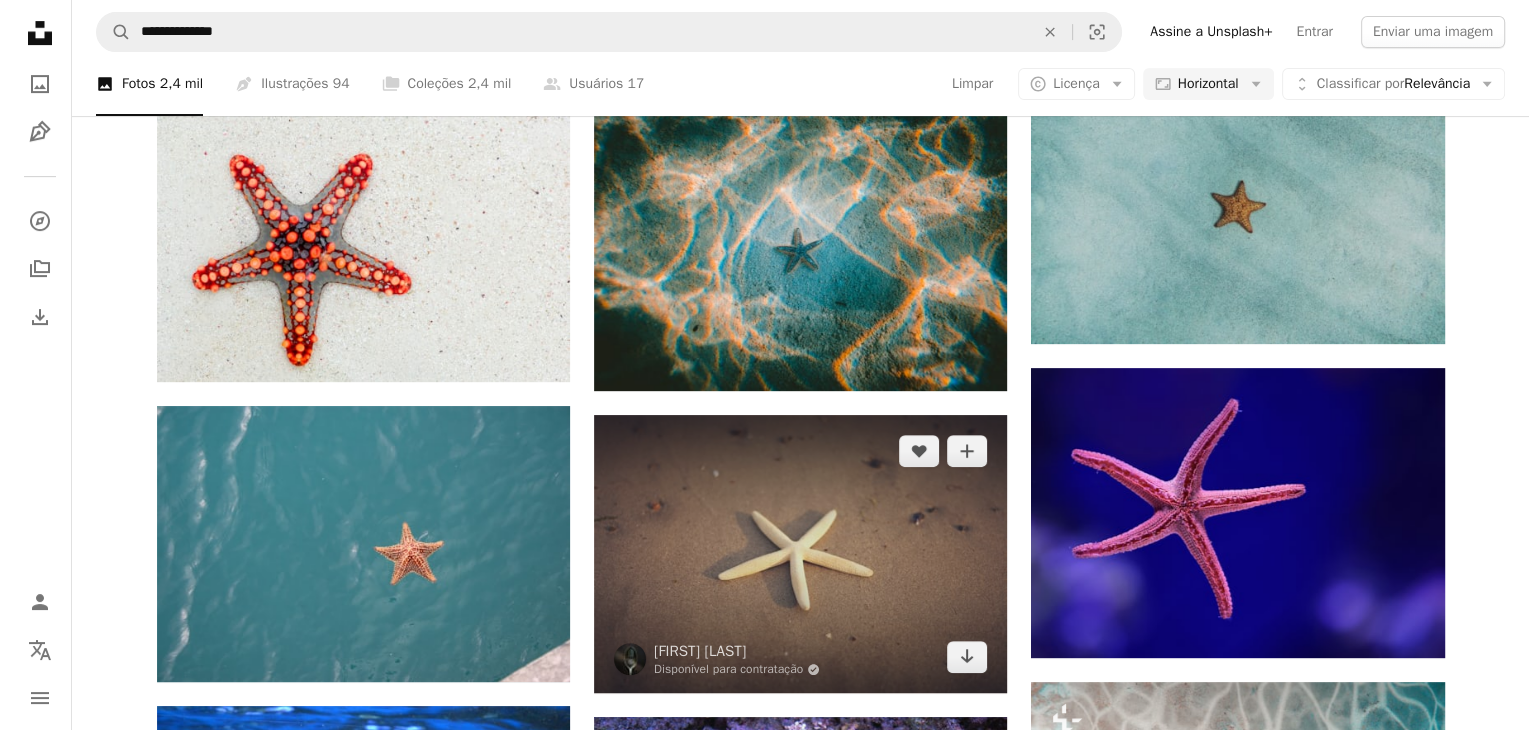scroll, scrollTop: 752, scrollLeft: 0, axis: vertical 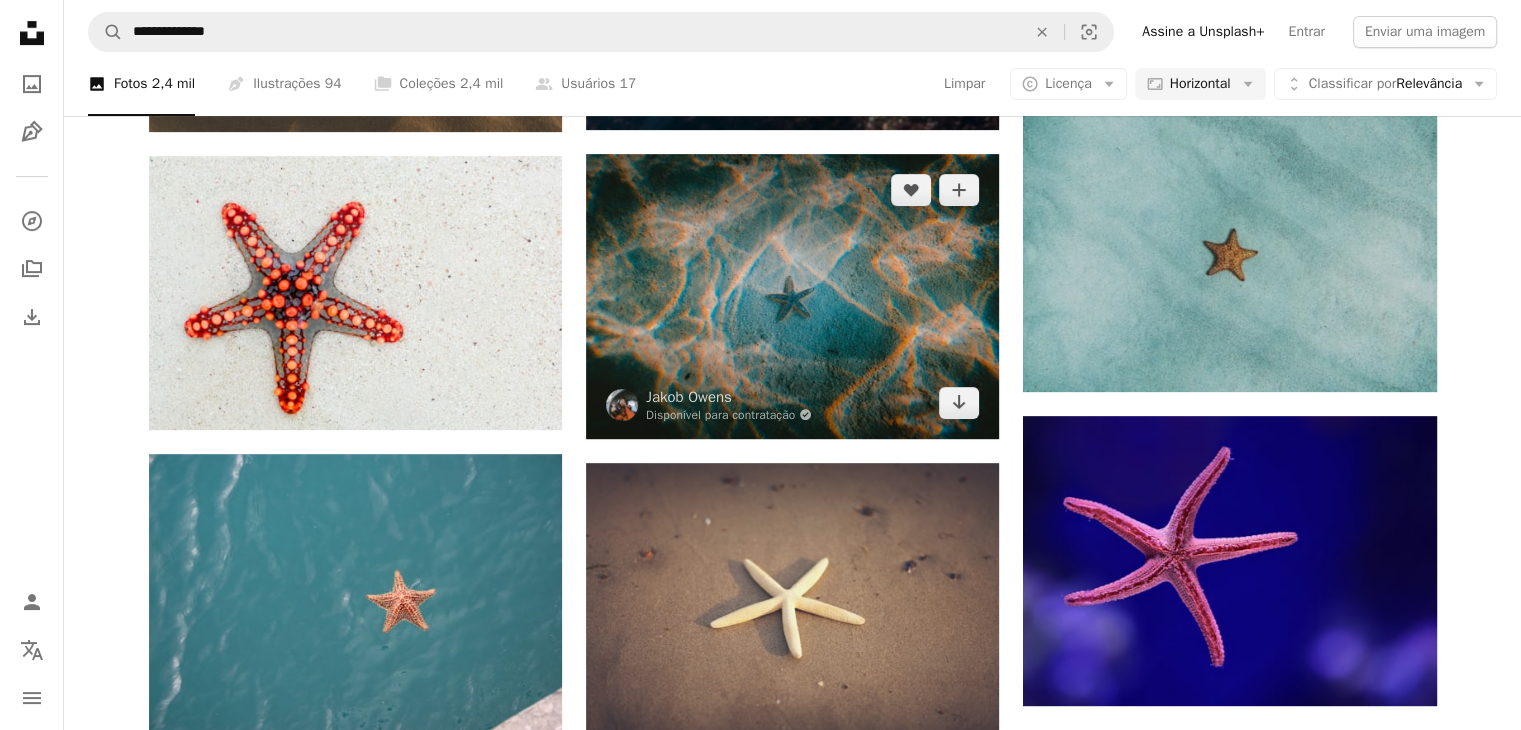 click at bounding box center [792, 296] 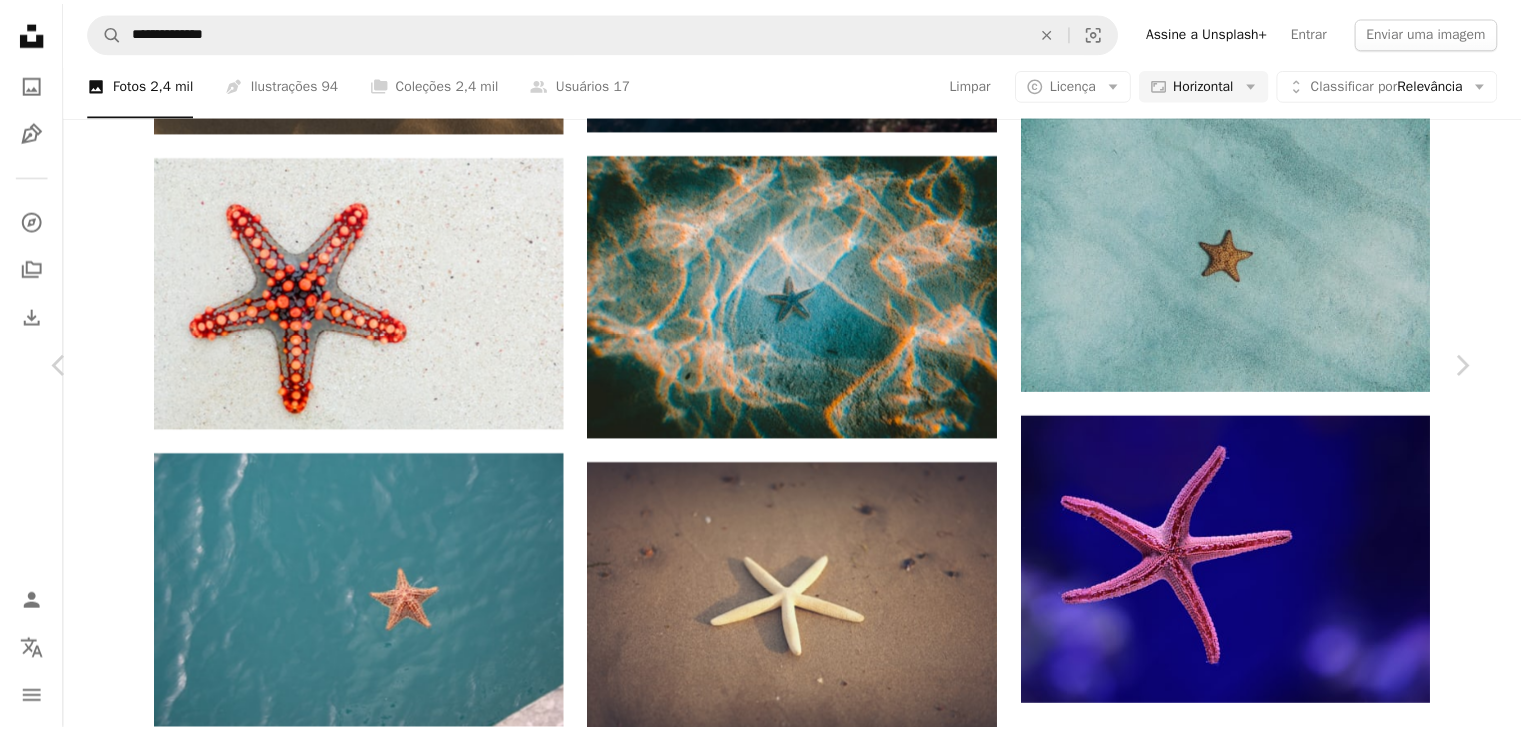 scroll, scrollTop: 1300, scrollLeft: 0, axis: vertical 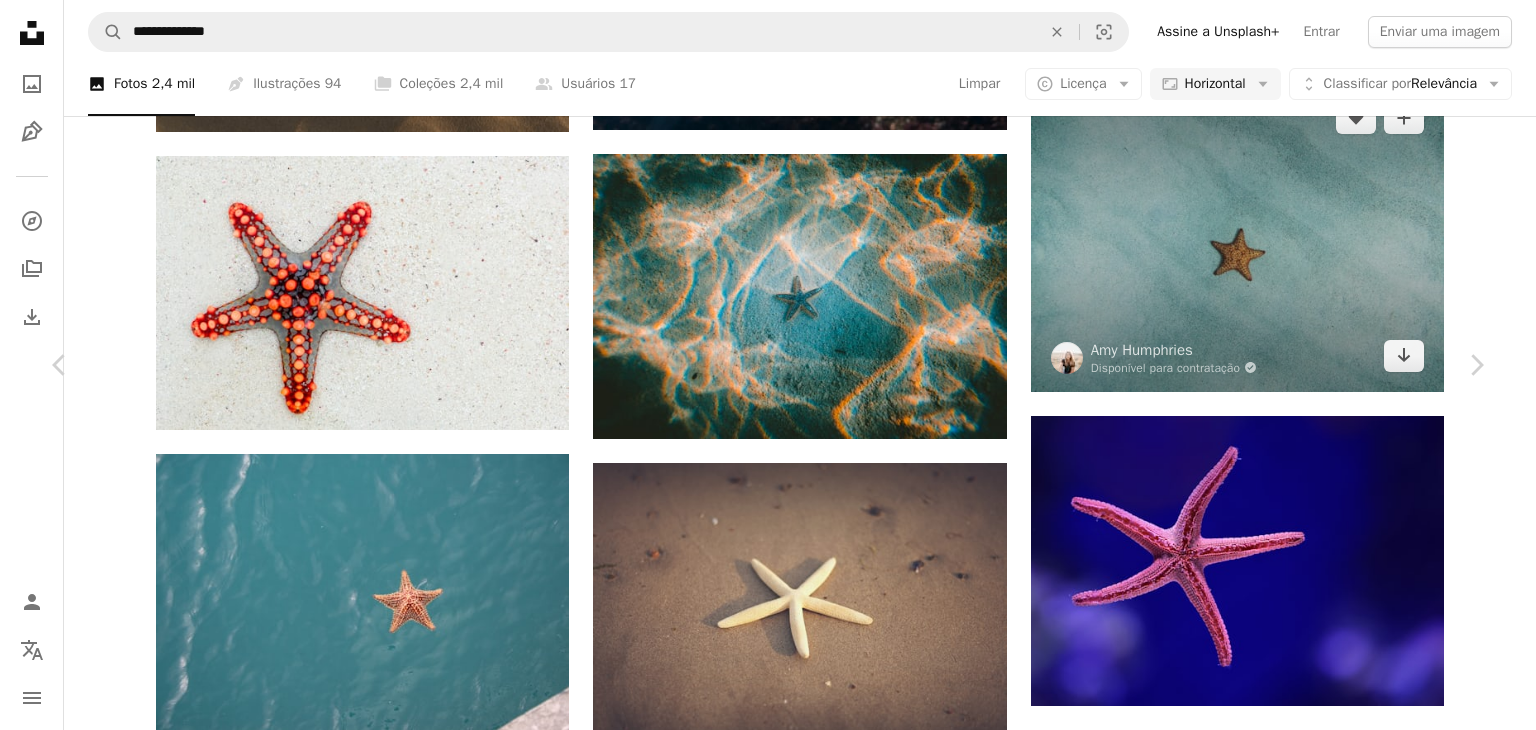 click on "An X shape Chevron left Chevron right Jakob Owens Disponível para contratação A checkmark inside of a circle A heart A plus sign Editar imagem   Plus sign for Unsplash+ Baixar gratuitamente Chevron down Zoom in Visualizações 35.193.767 Downloads 352.309 Destaque em Fotos ,  Natureza ,  Wallpapers A forward-right arrow Compartilhar Info icon Informações More Actions Calendar outlined Publicada em  [DATE] Camera Canon, EOS 5D Mark III Safety Uso gratuito sob a  Licença da Unsplash Imagens 4K papel de parede papel de parede do portátil papel de parede macbook Papel de parede 1920x1080 papel de parede mac Papel de parede 8k animal papel de parede do windows 10 papel de parede estético peixe vida selvagem Papel de parede 1080p papel de parede legal areia Papel de parede 2560x1440 1366x768 papel de parede papel de parede animado fundo fresco papel de parede cromado Imagens de domínio público Pesquise imagens premium relacionadas na iStock  |  Economize 20% com o código UNSPLASH20  ↗" at bounding box center (768, 3195) 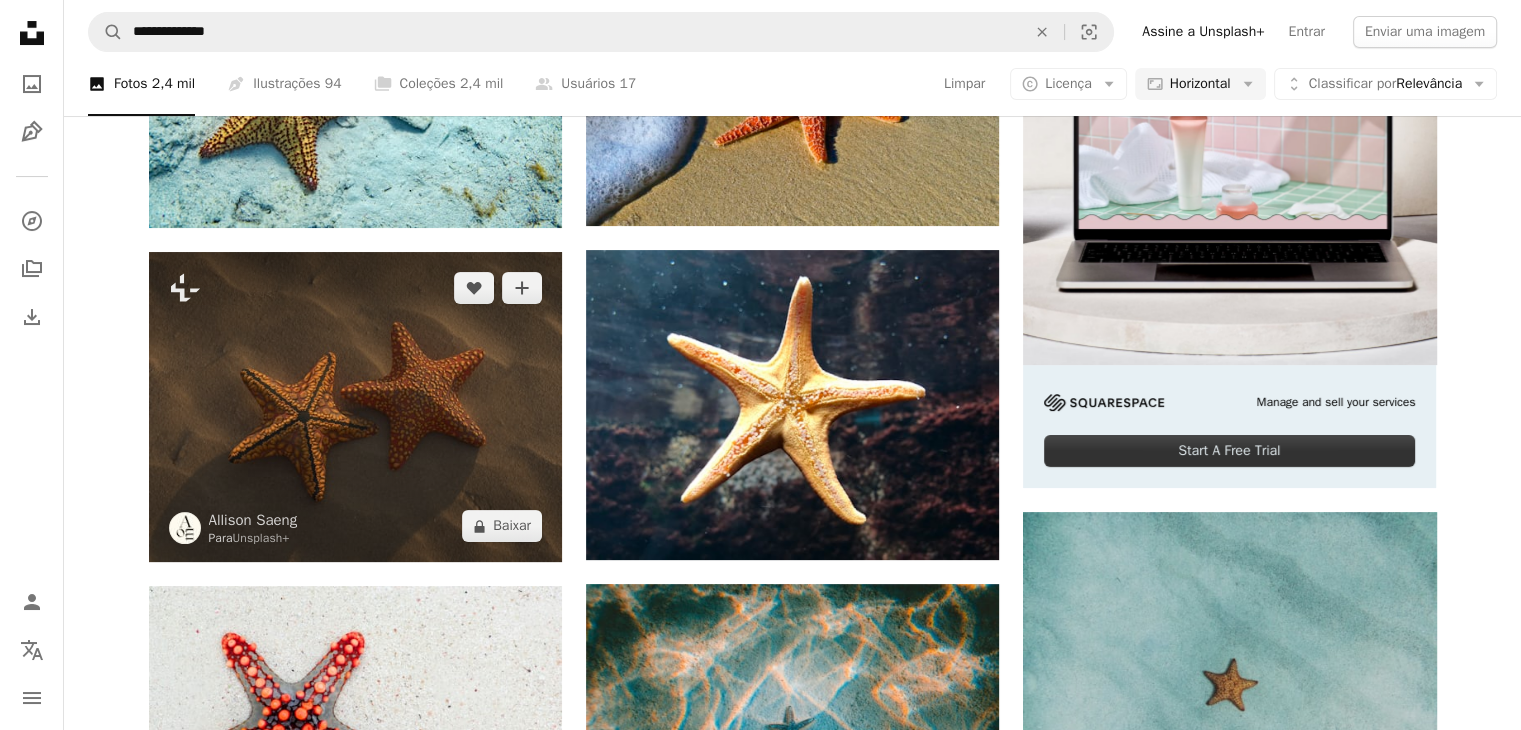 scroll, scrollTop: 0, scrollLeft: 0, axis: both 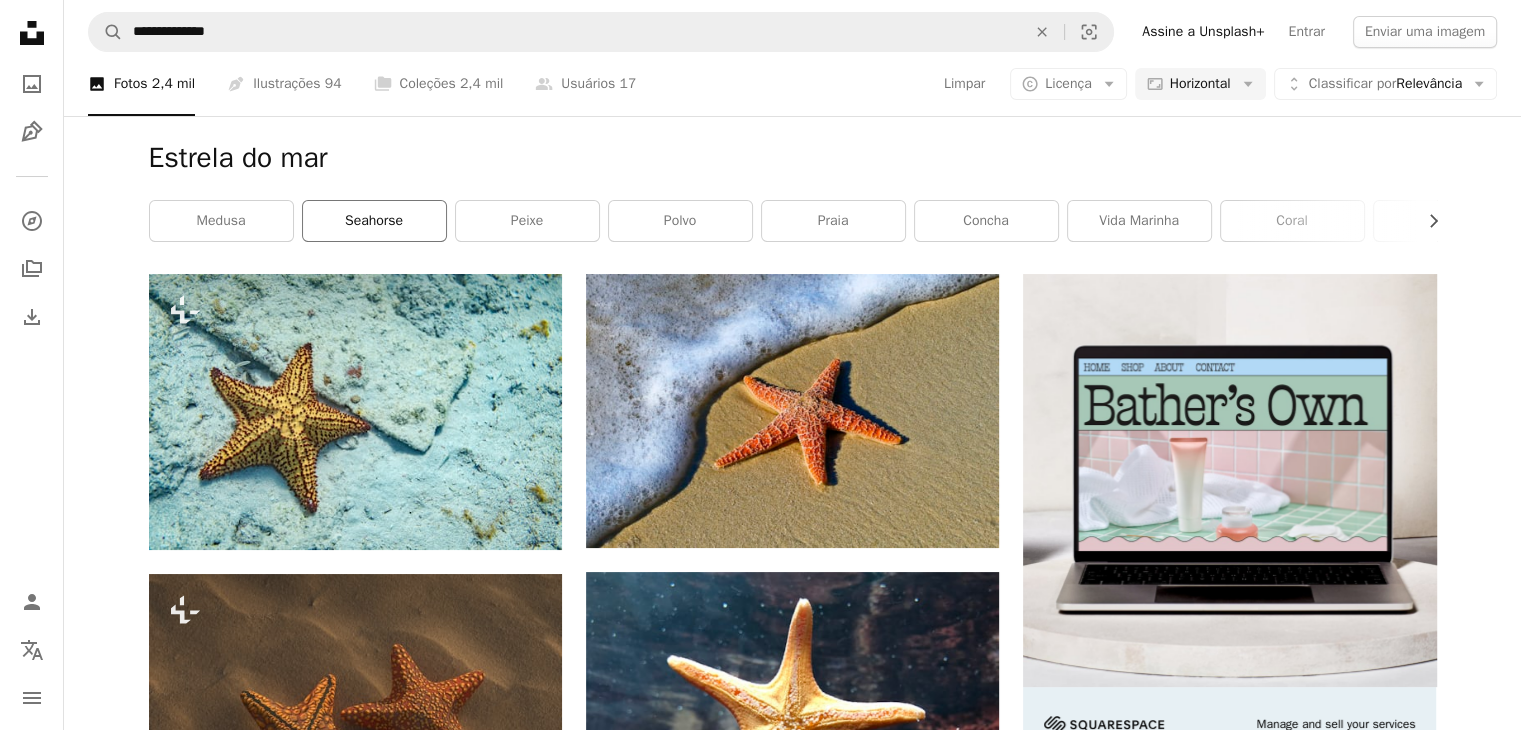 click on "Seahorse" at bounding box center (374, 221) 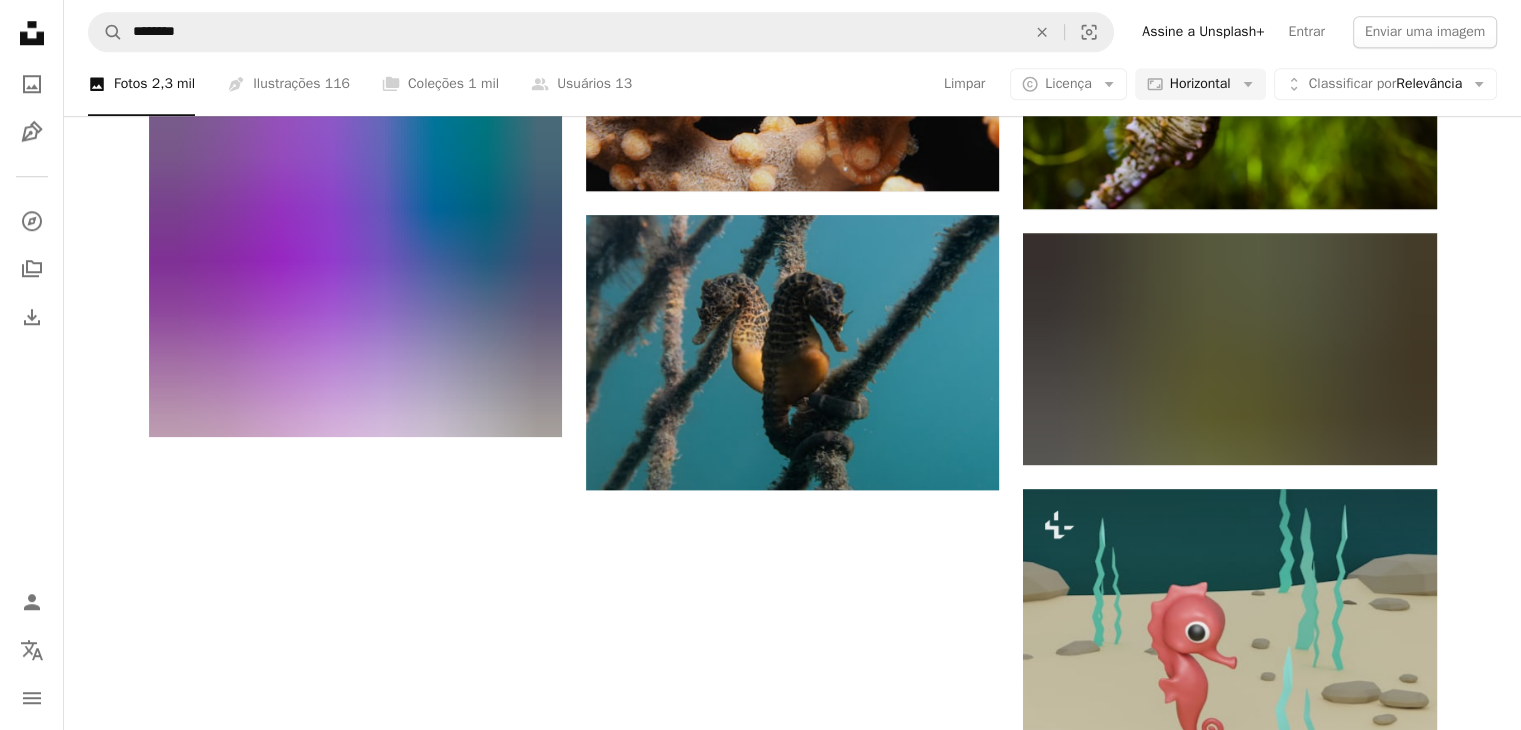 scroll, scrollTop: 1800, scrollLeft: 0, axis: vertical 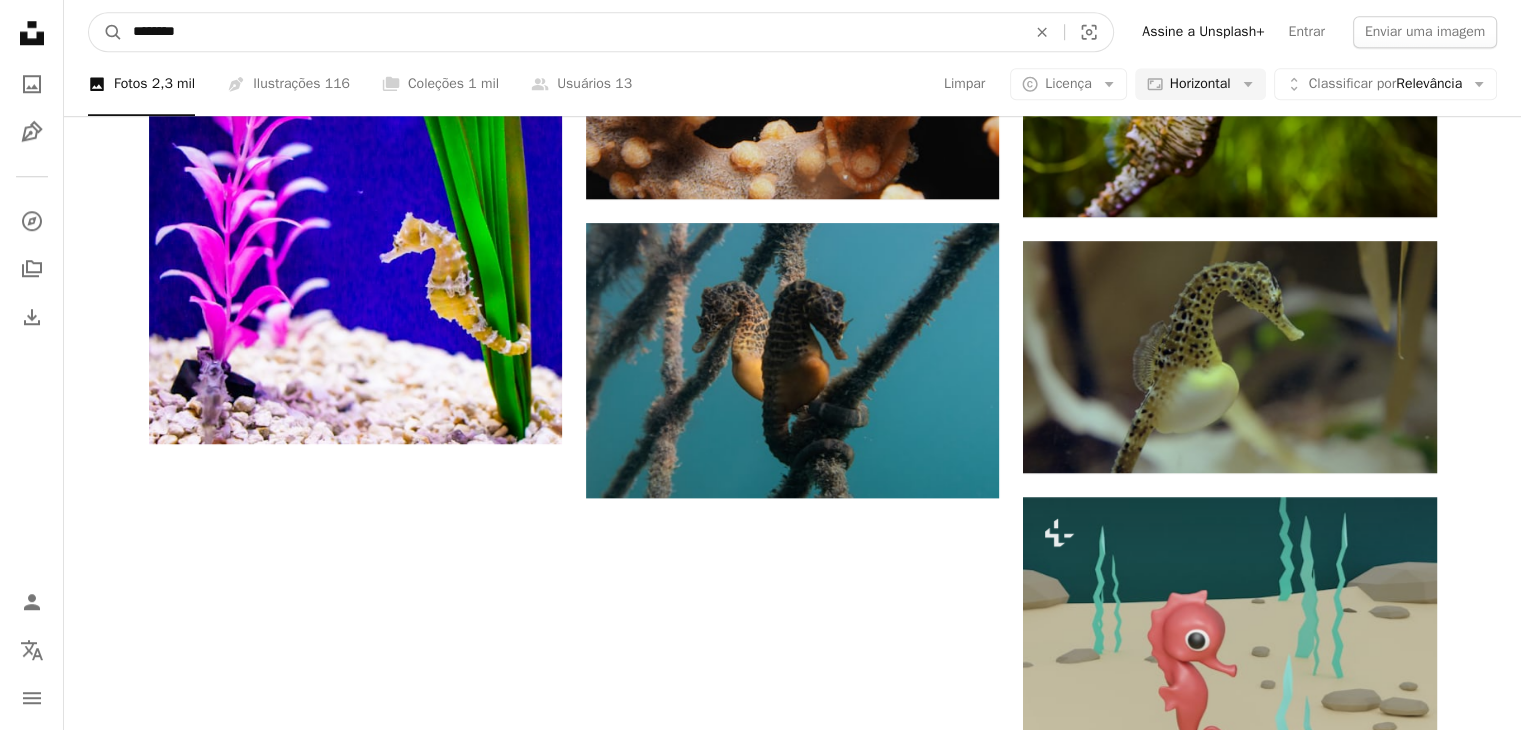 click on "********" at bounding box center [571, 32] 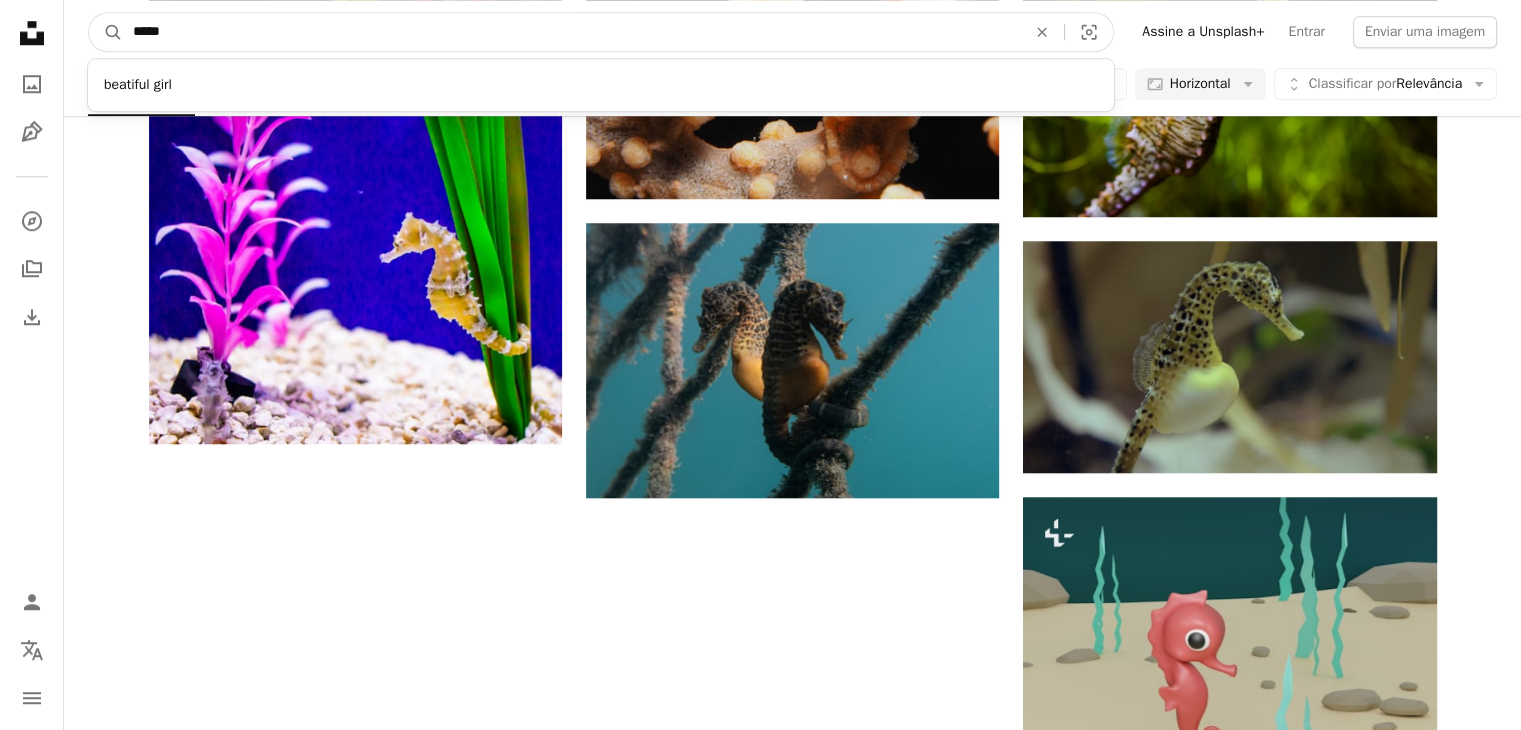 type on "******" 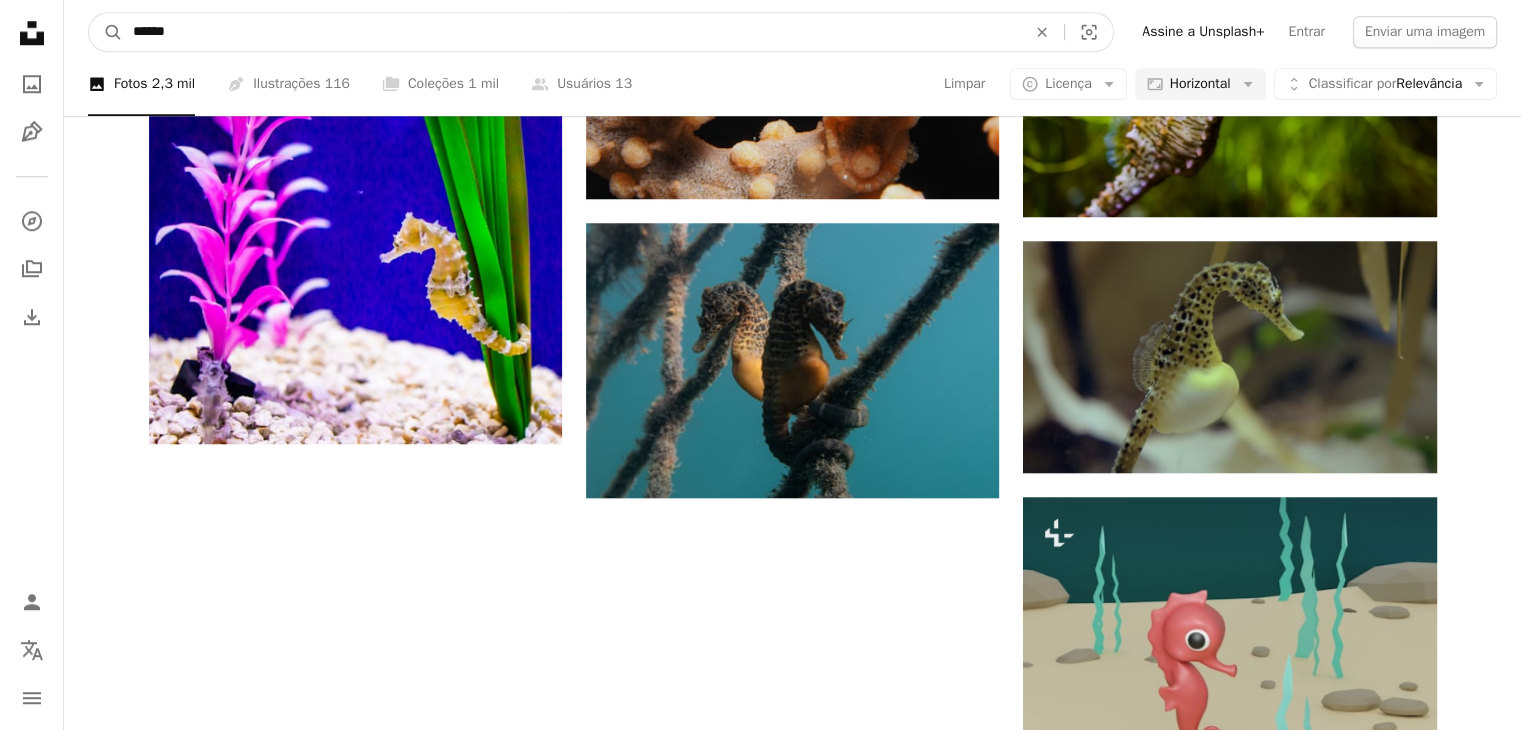 click on "A magnifying glass" at bounding box center (106, 32) 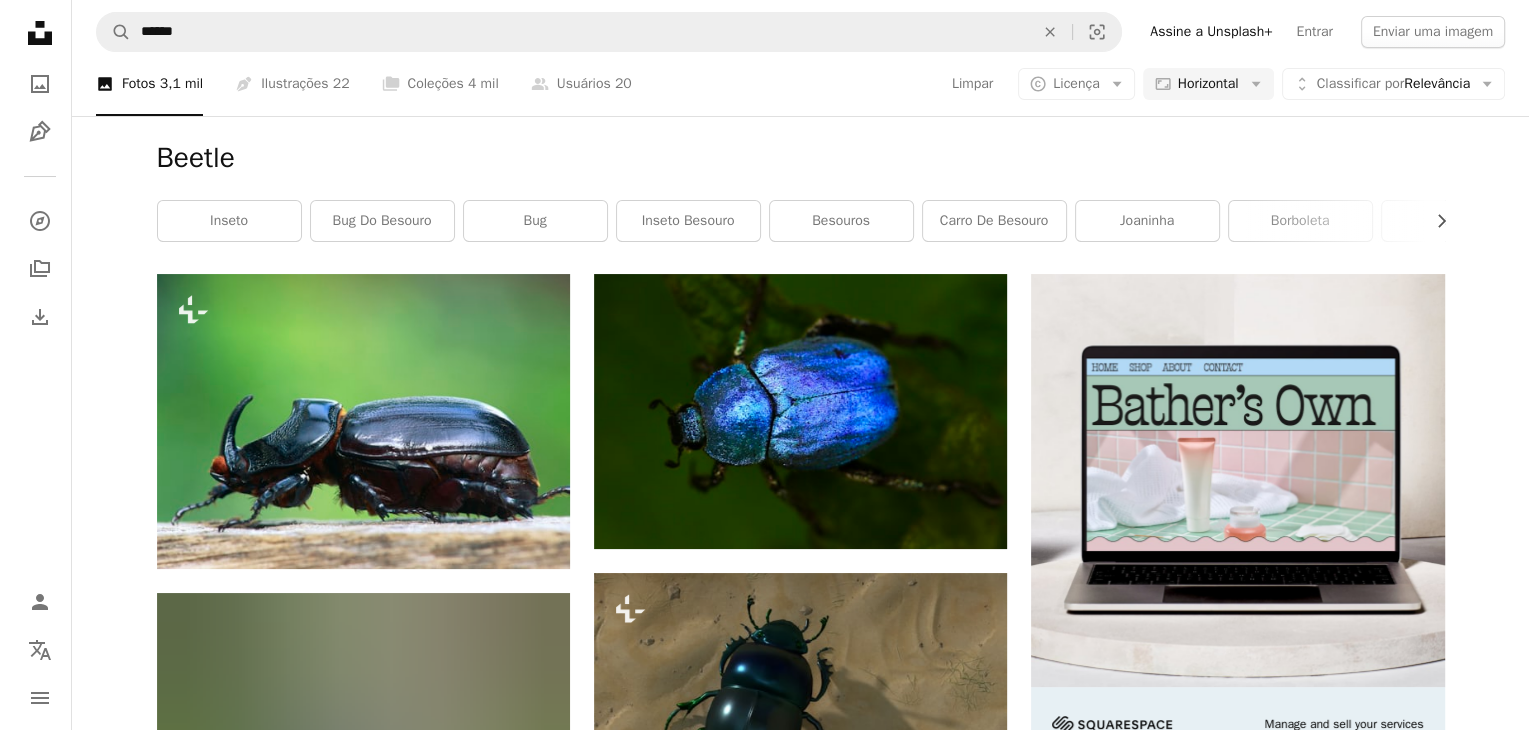 scroll, scrollTop: 0, scrollLeft: 0, axis: both 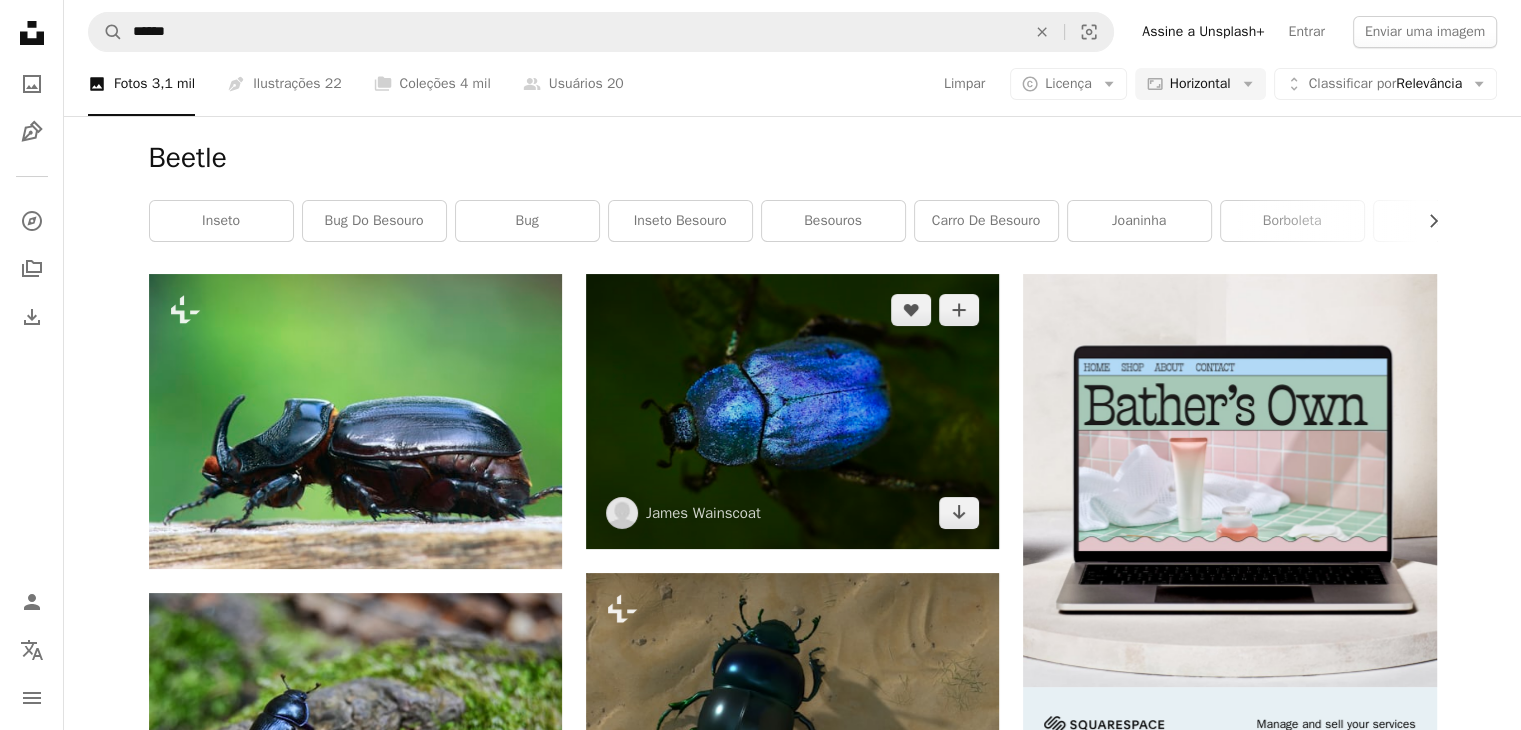 click at bounding box center (792, 411) 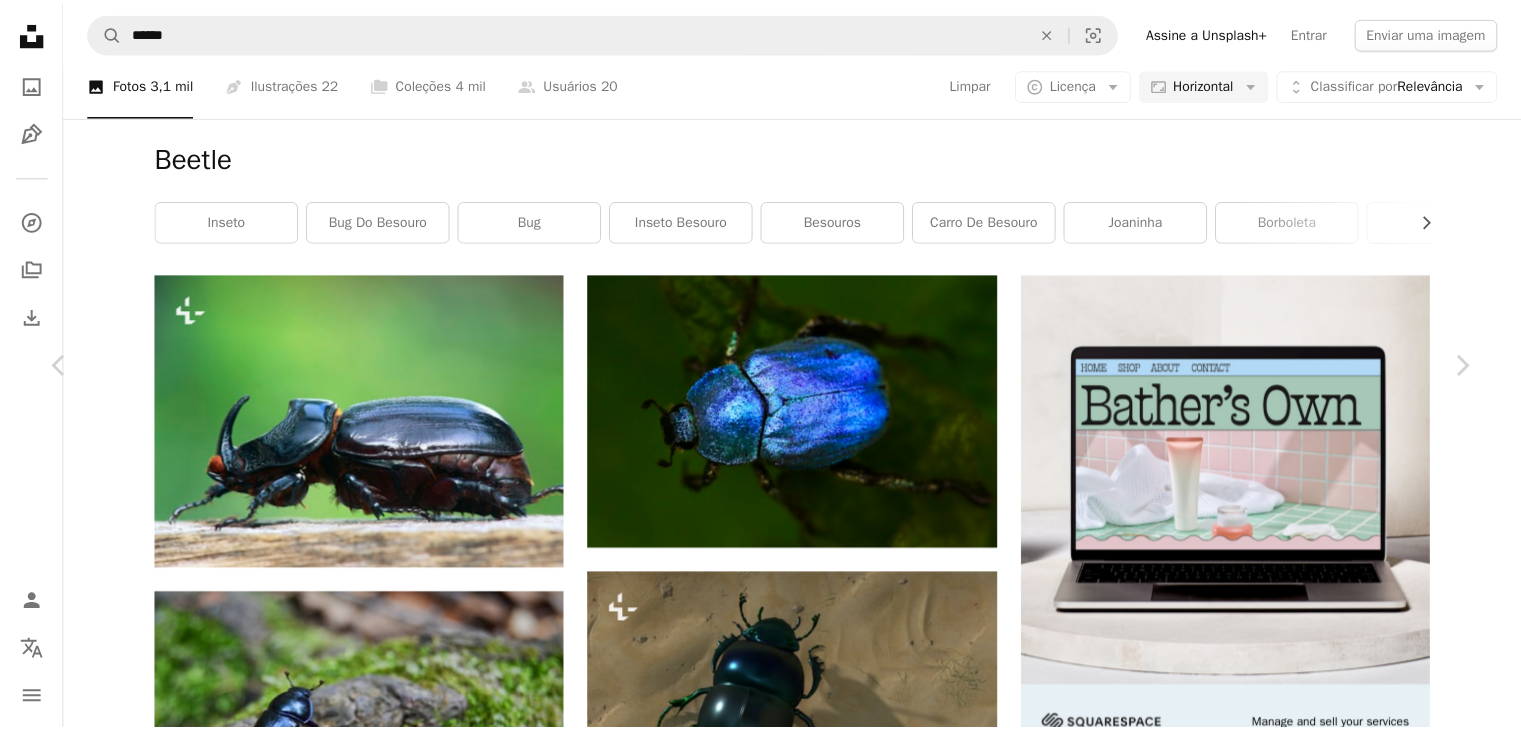 scroll, scrollTop: 5841, scrollLeft: 0, axis: vertical 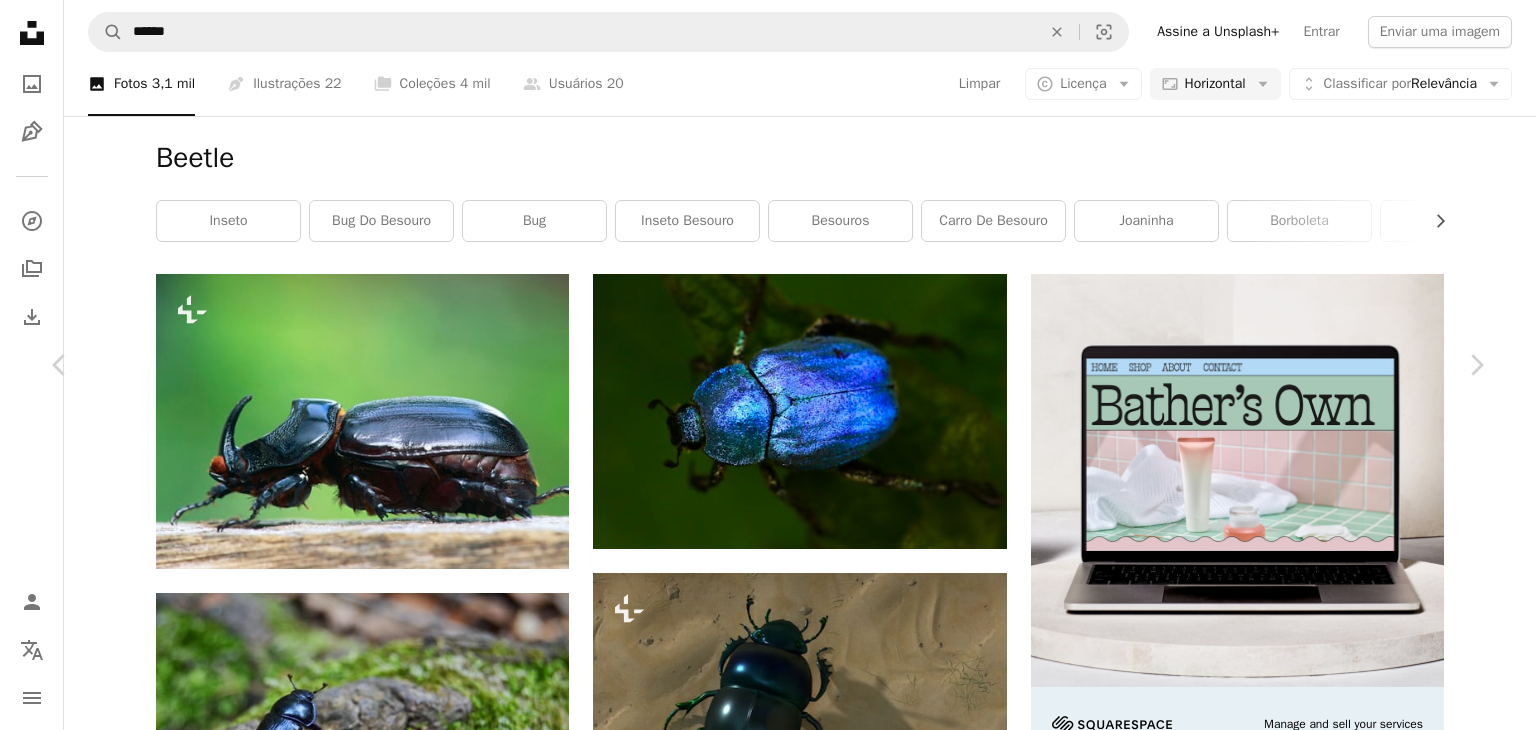 drag, startPoint x: 1443, startPoint y: 50, endPoint x: 1410, endPoint y: 61, distance: 34.785053 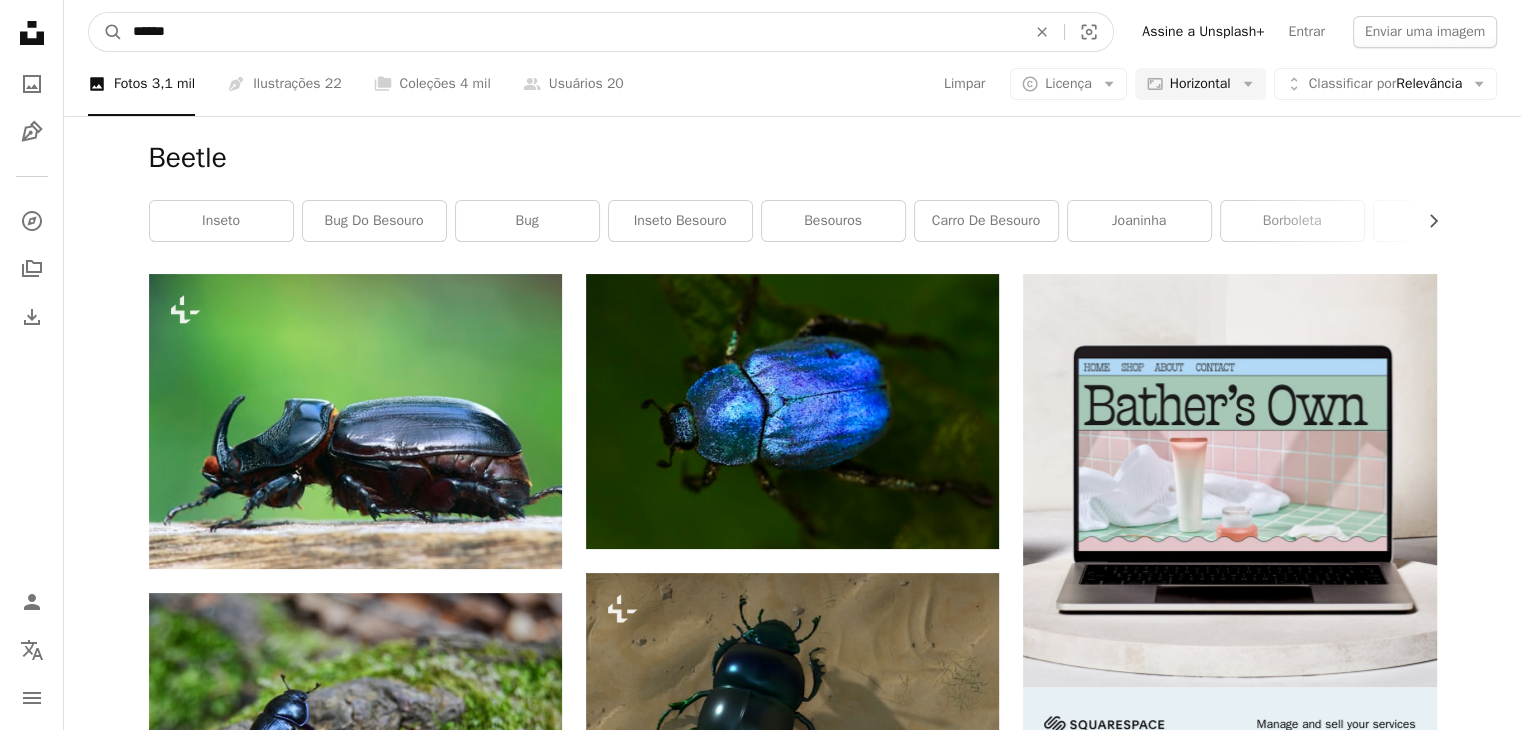 click on "******" at bounding box center [571, 32] 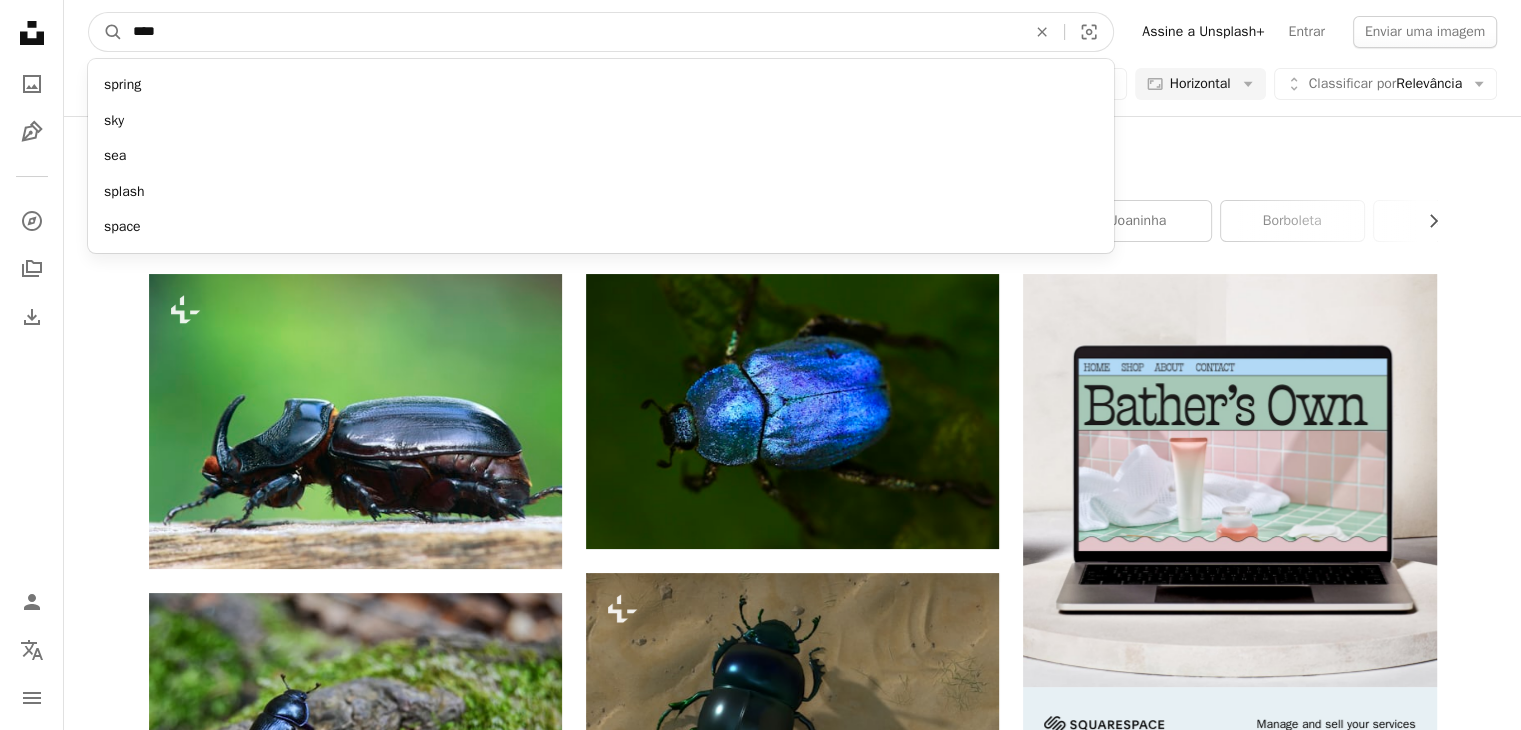 type on "*****" 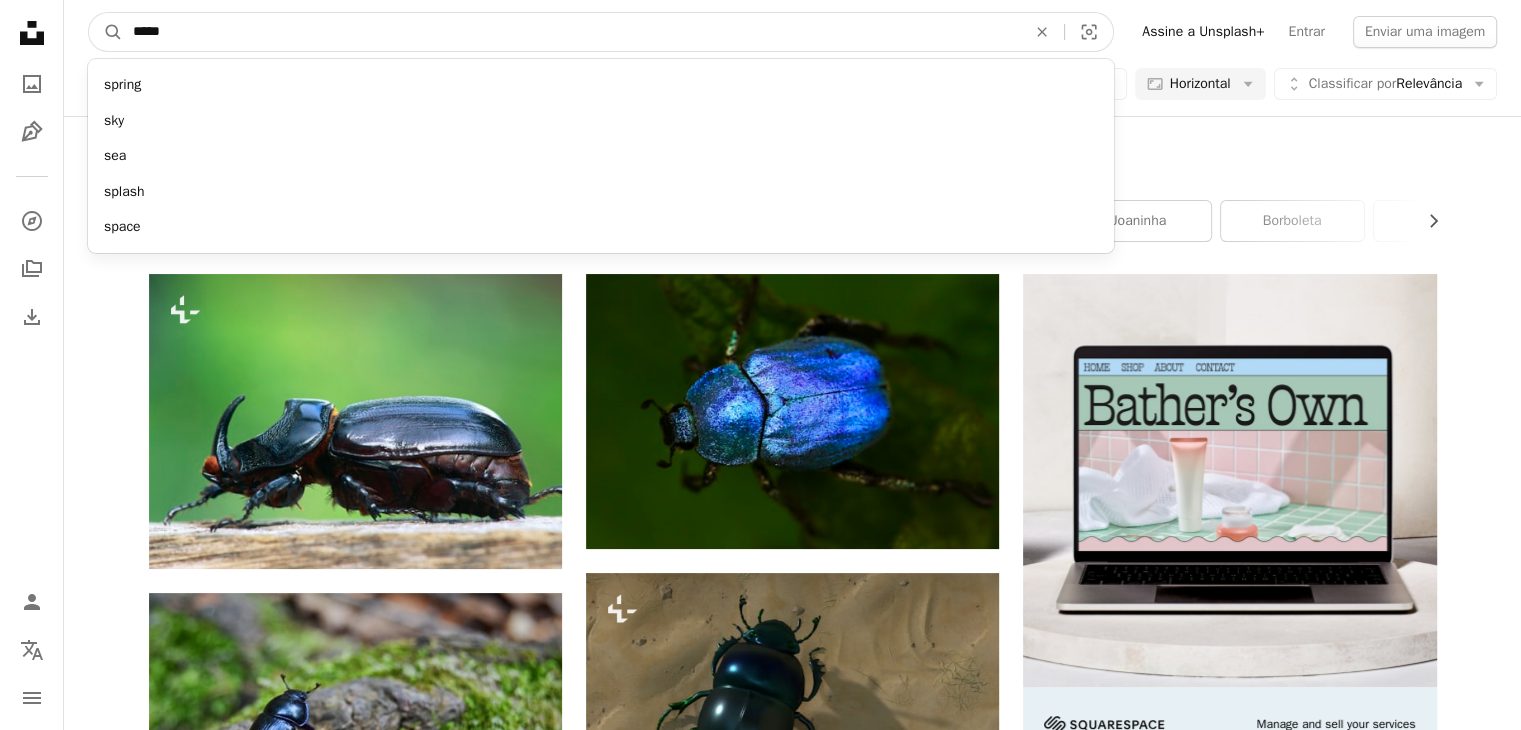 click on "A magnifying glass" at bounding box center [106, 32] 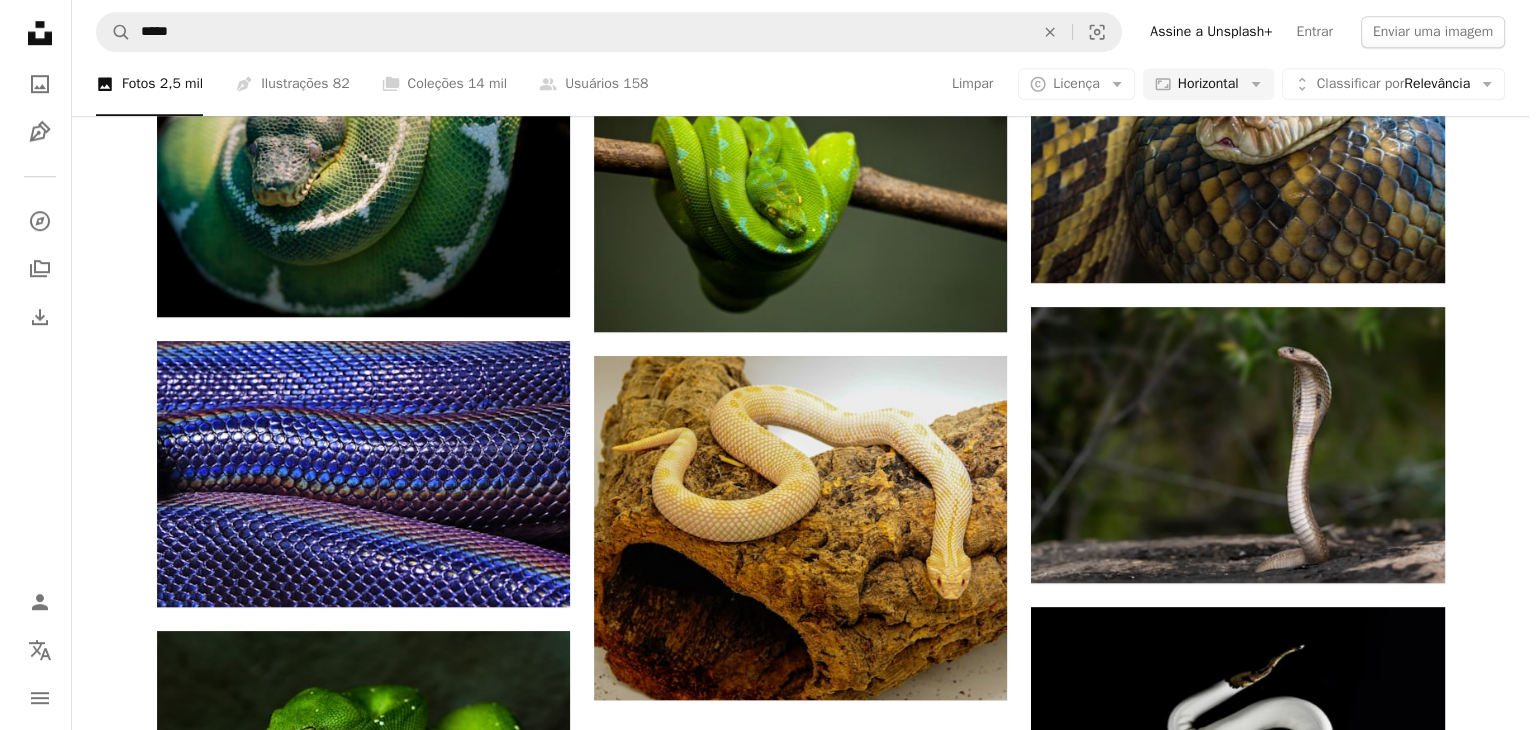 scroll, scrollTop: 1100, scrollLeft: 0, axis: vertical 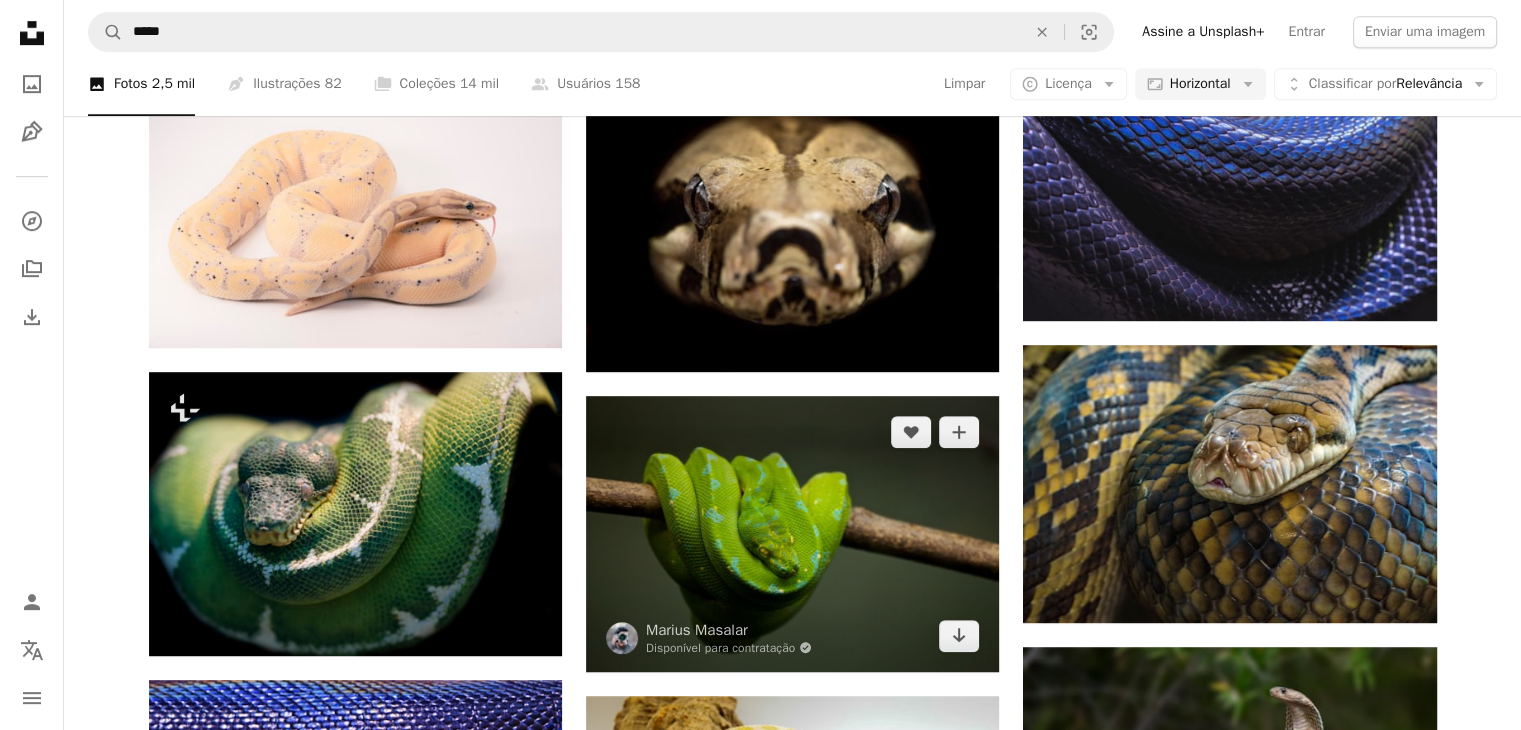 click at bounding box center [792, 533] 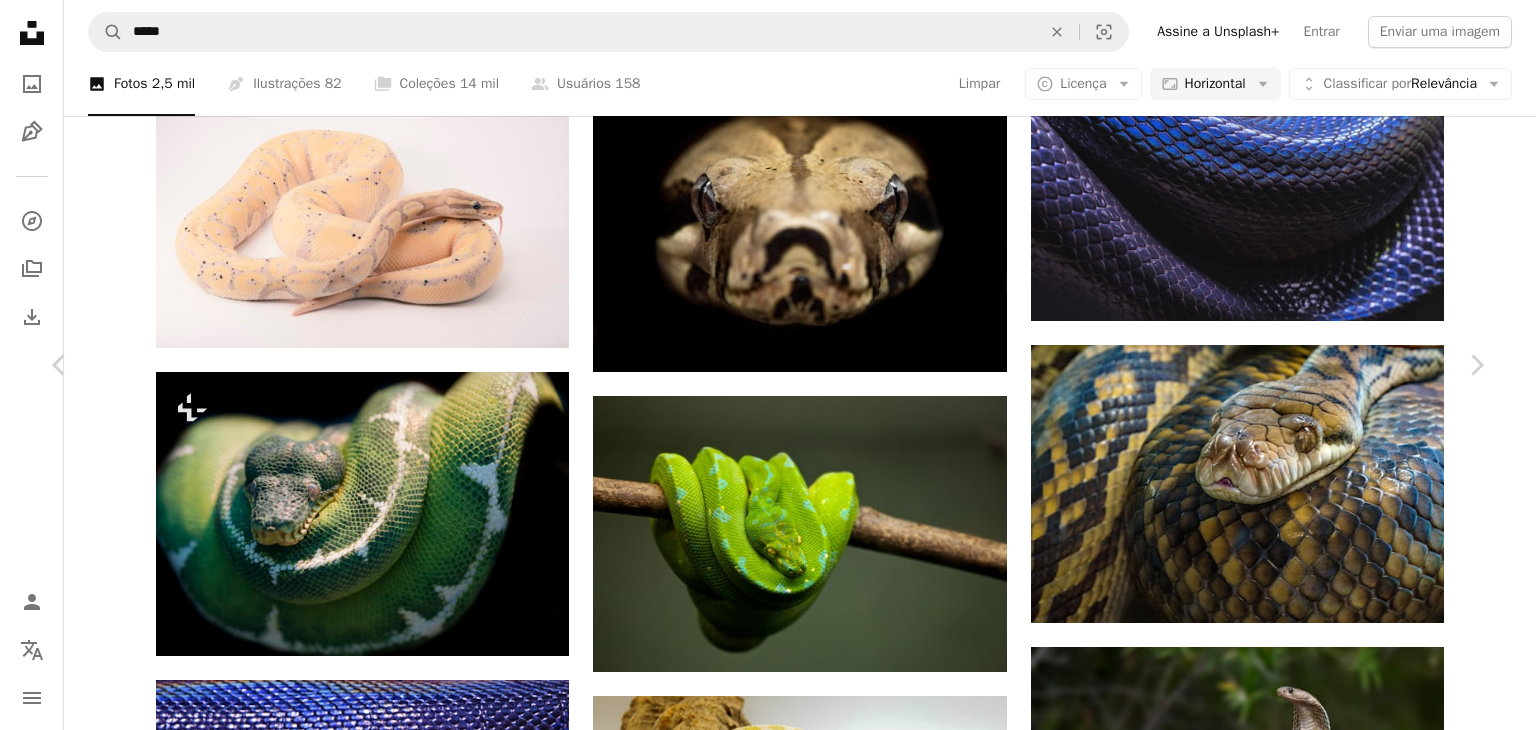 scroll, scrollTop: 100, scrollLeft: 0, axis: vertical 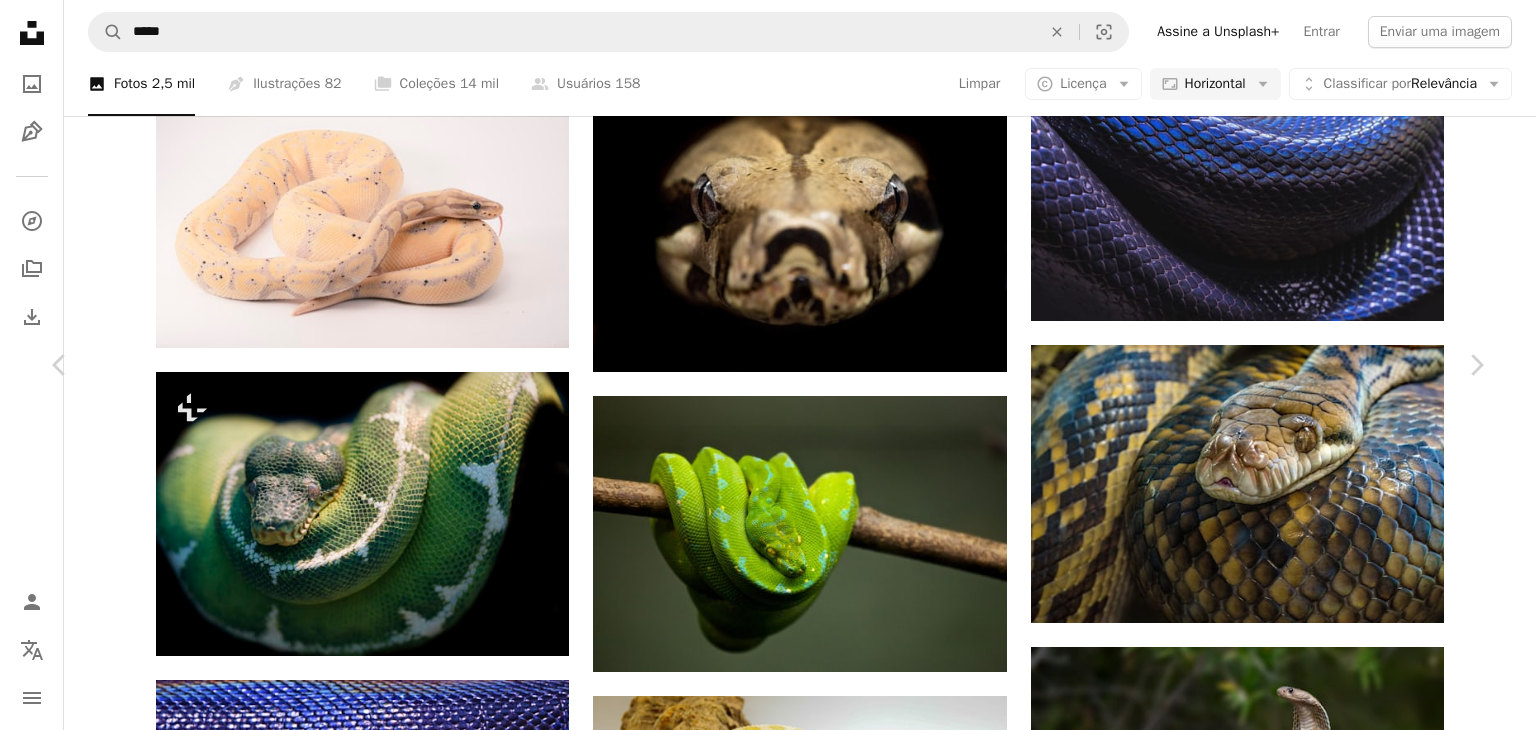 click on "Chevron down" 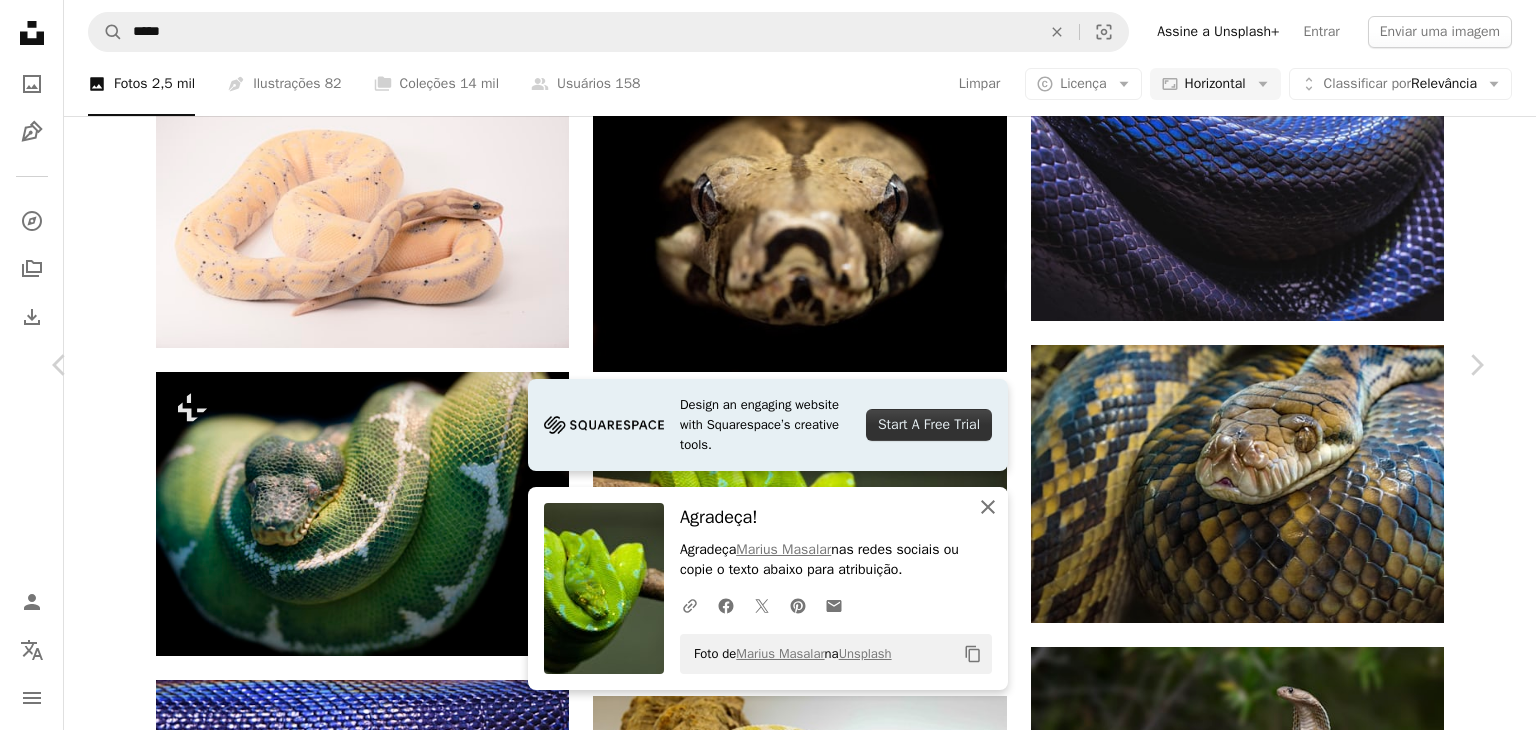 click on "An X shape" 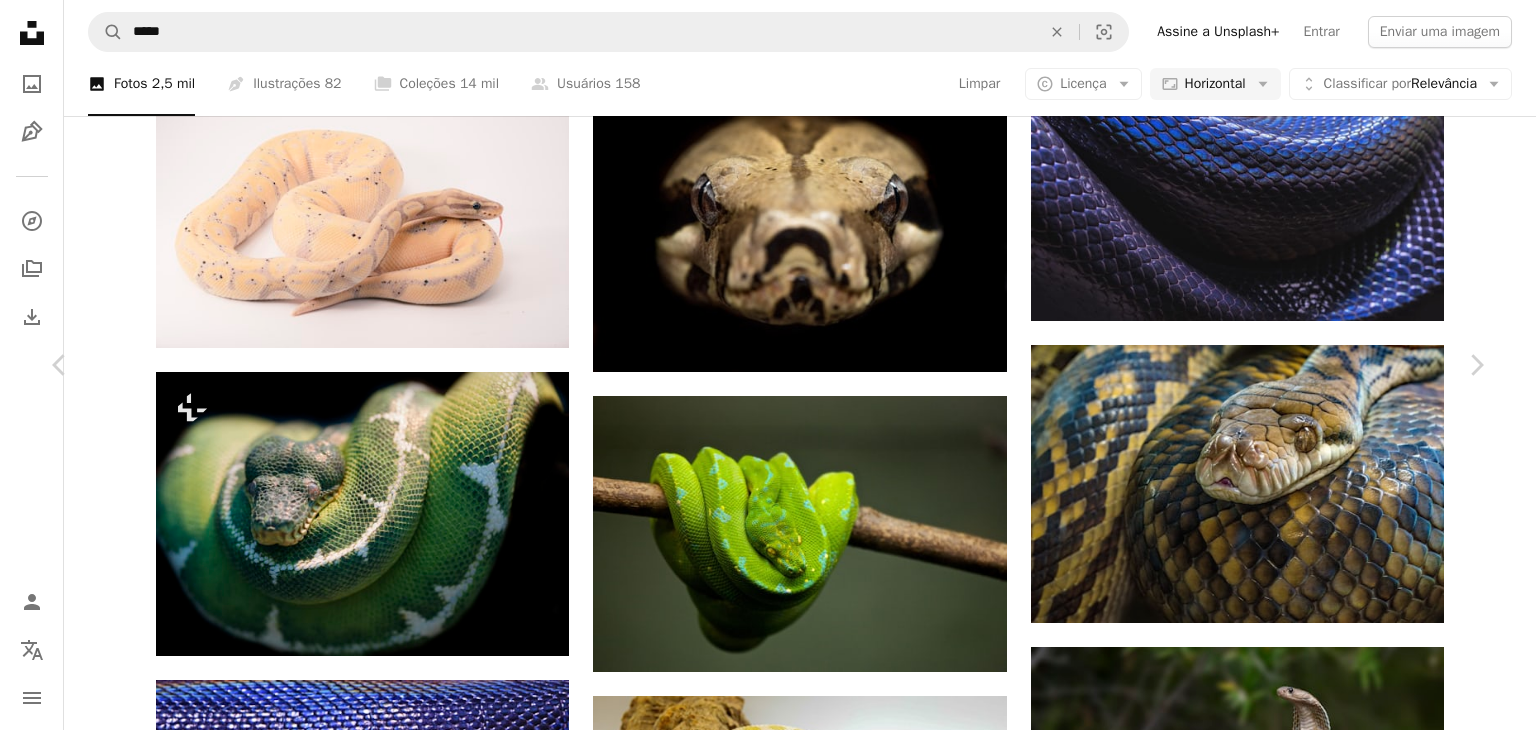scroll, scrollTop: 1200, scrollLeft: 0, axis: vertical 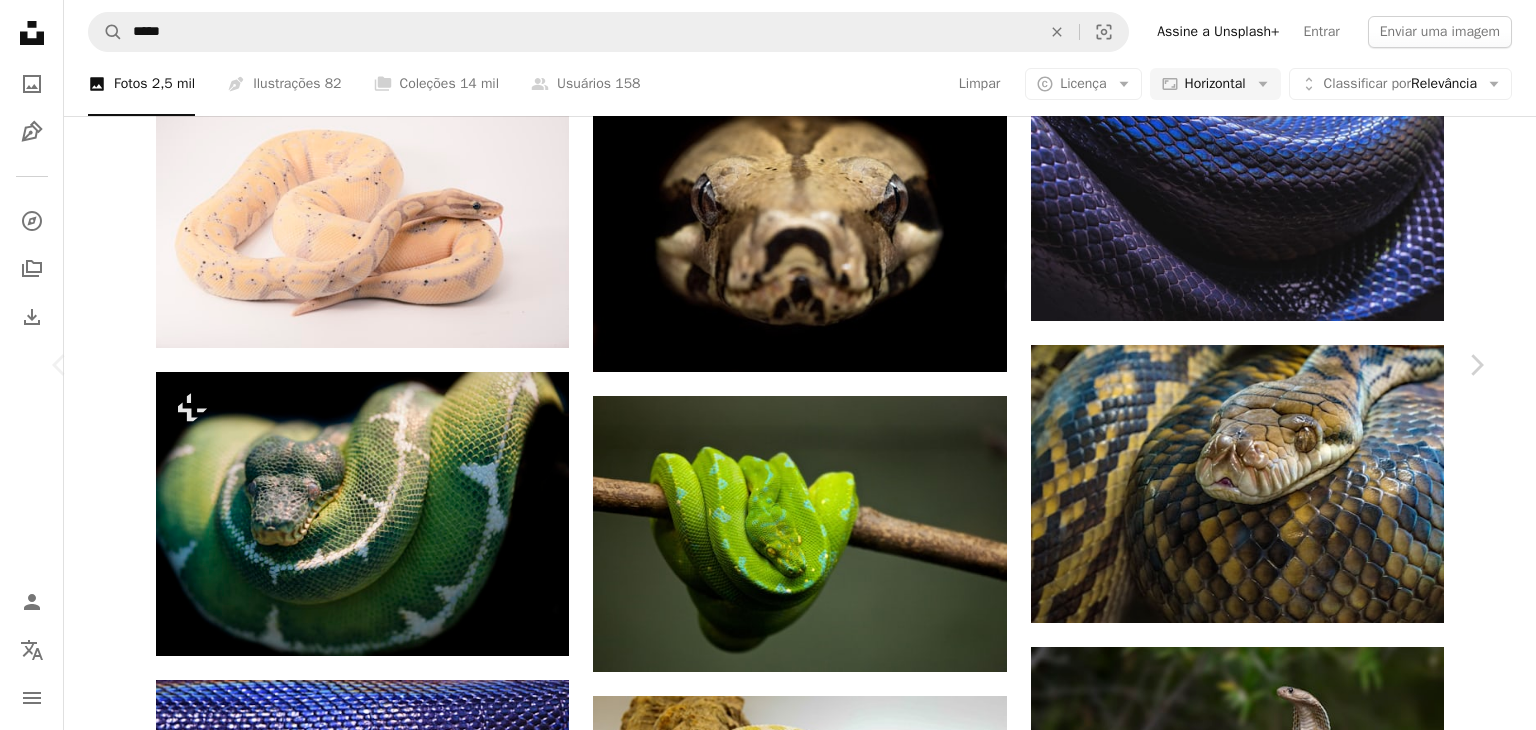click at bounding box center [760, 5038] 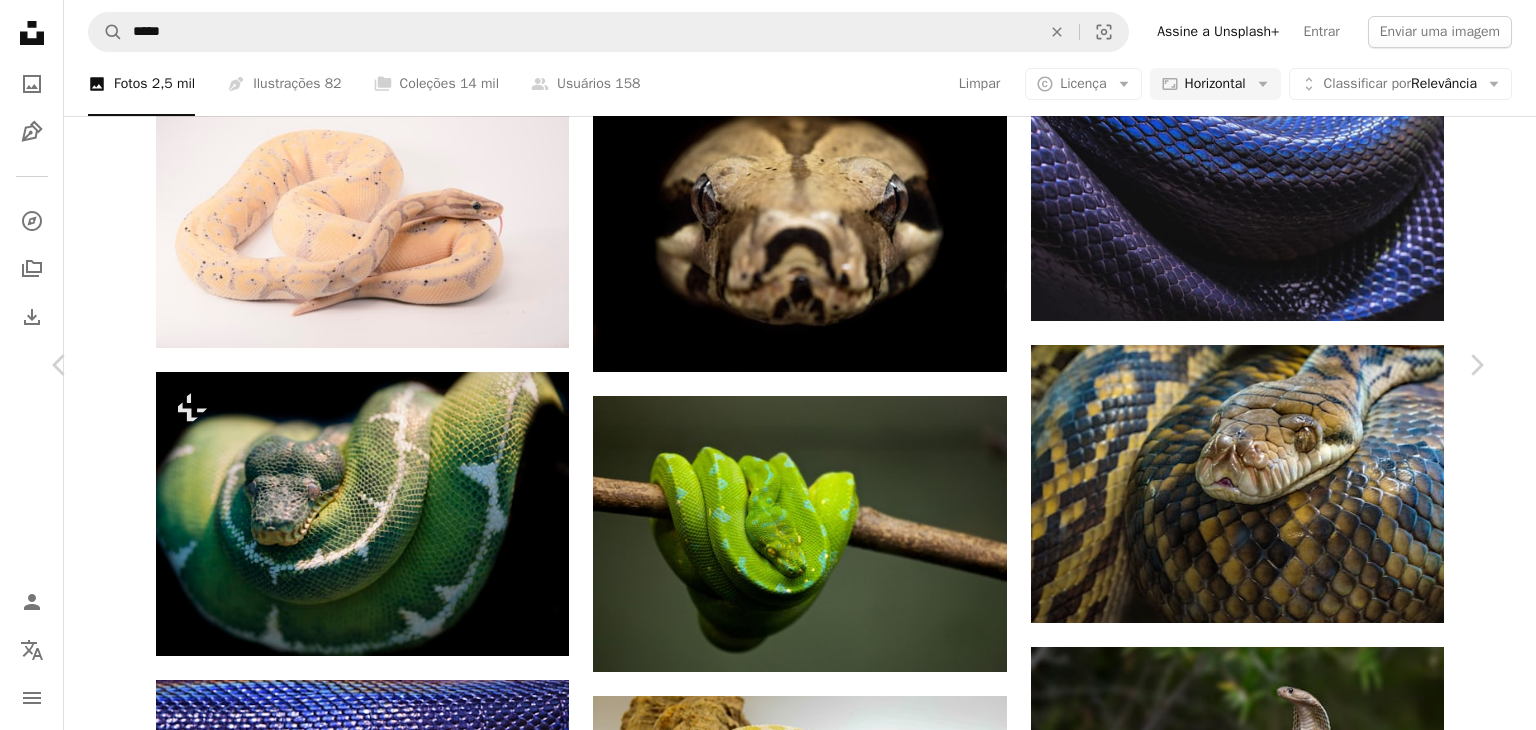 scroll, scrollTop: 2300, scrollLeft: 0, axis: vertical 